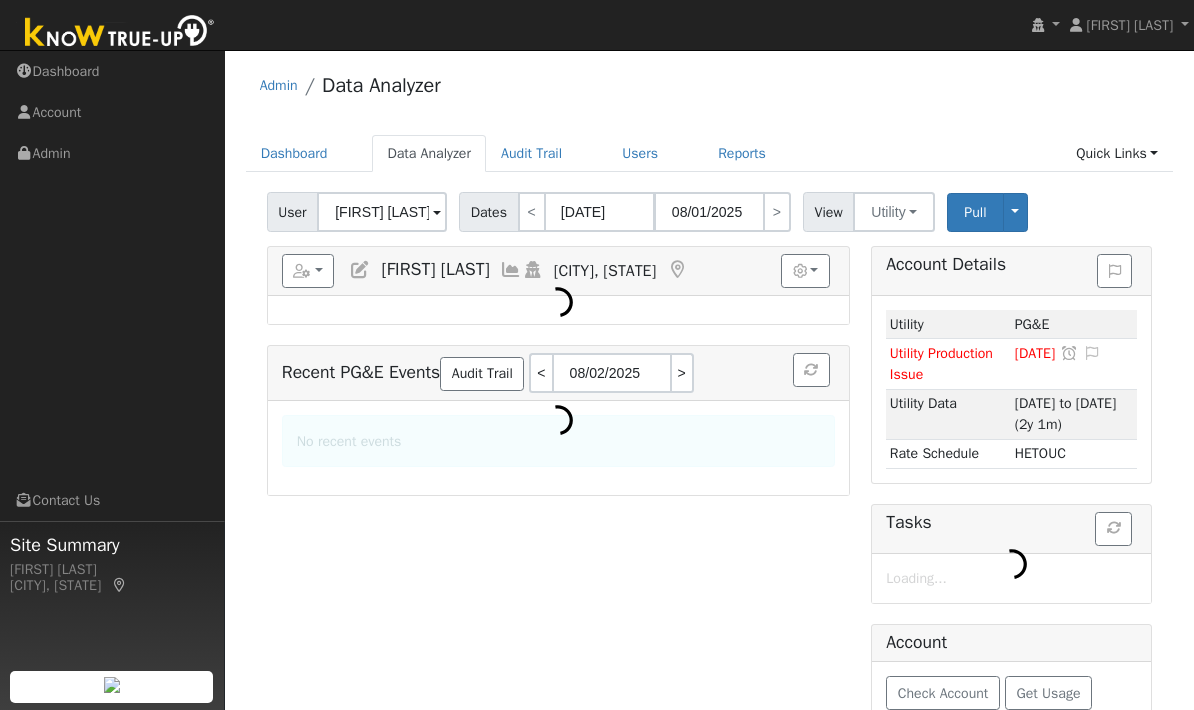 scroll, scrollTop: 0, scrollLeft: 0, axis: both 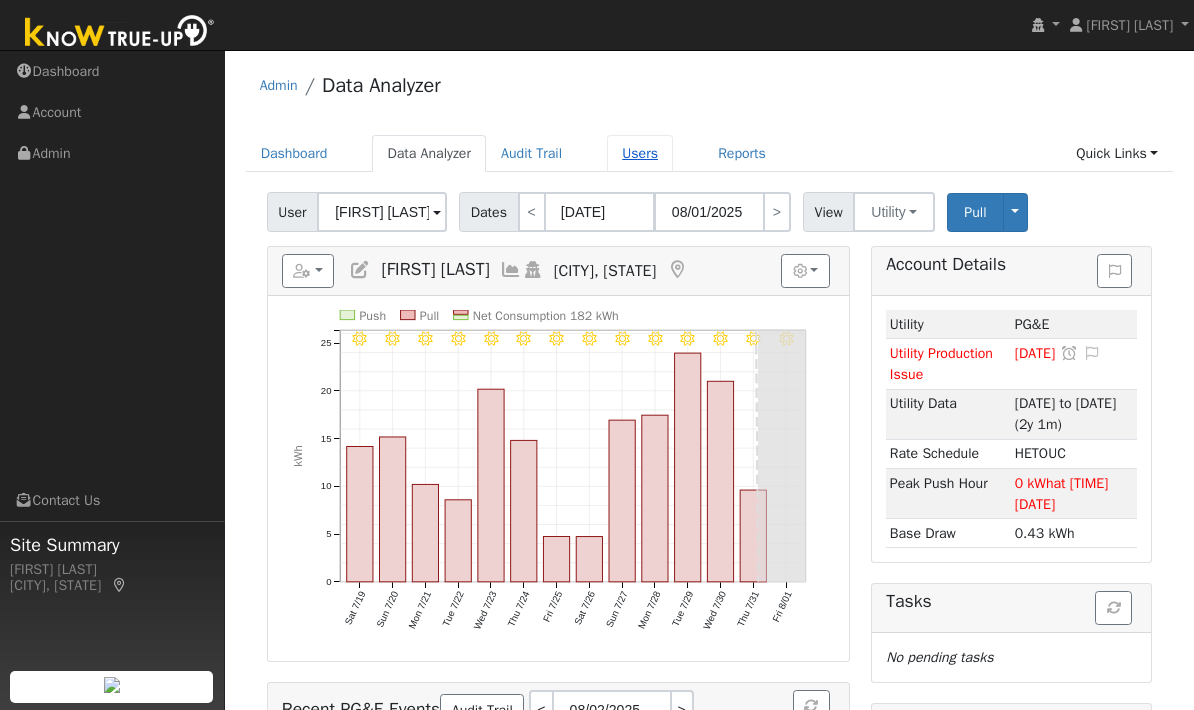 click on "Users" at bounding box center (640, 153) 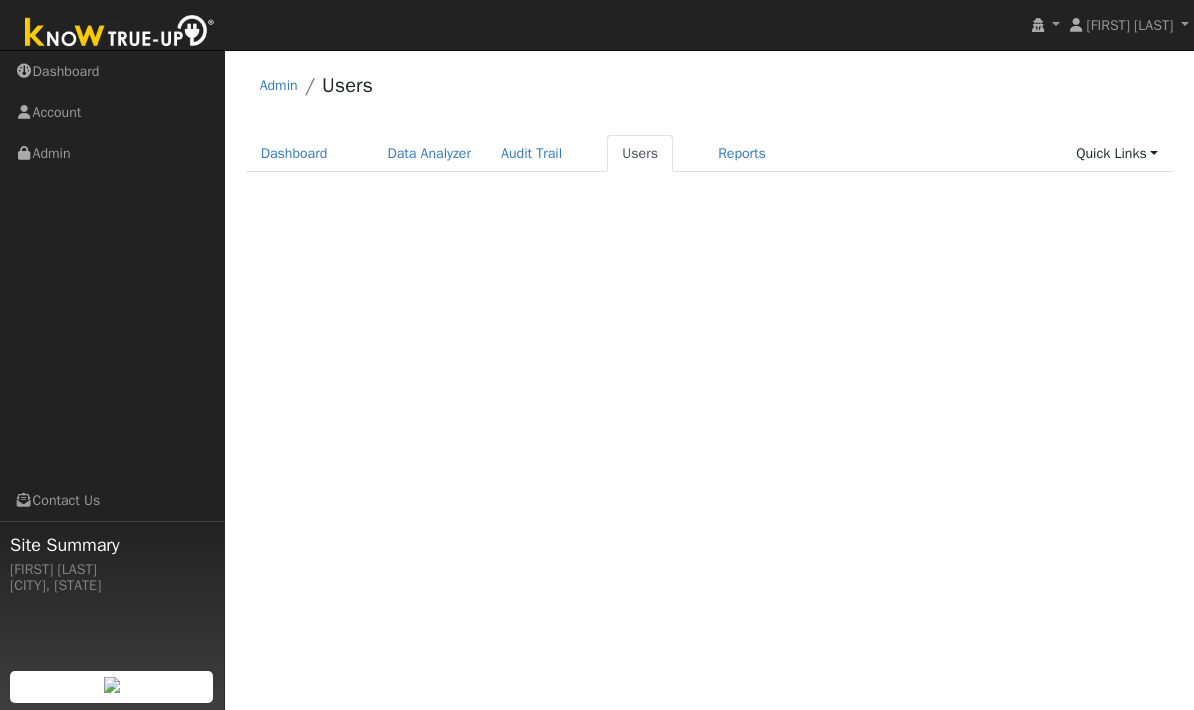 scroll, scrollTop: 0, scrollLeft: 0, axis: both 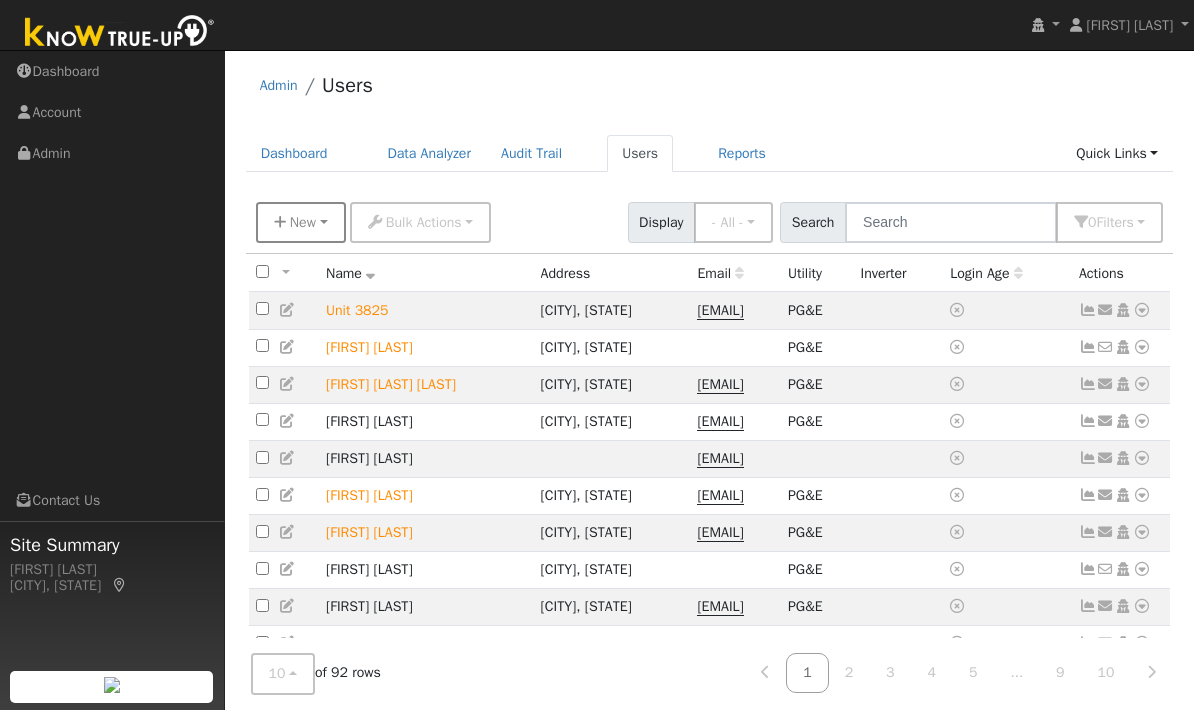 click on "New" at bounding box center (303, 222) 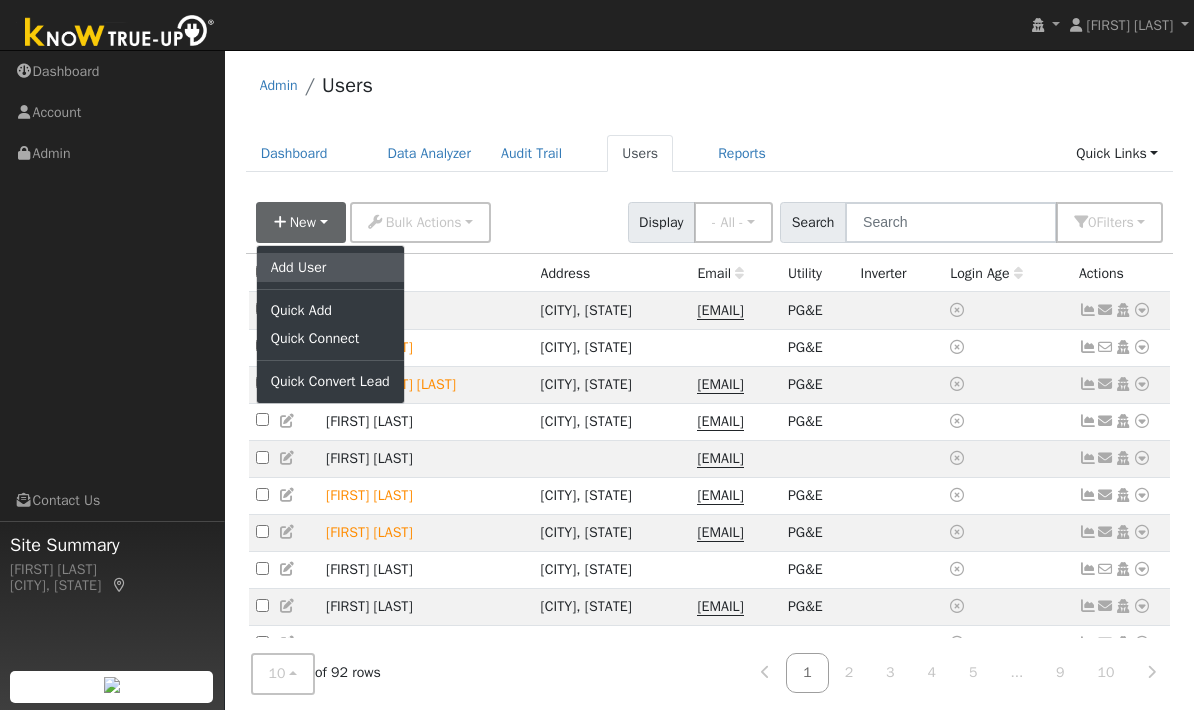 click on "Add User" at bounding box center [330, 267] 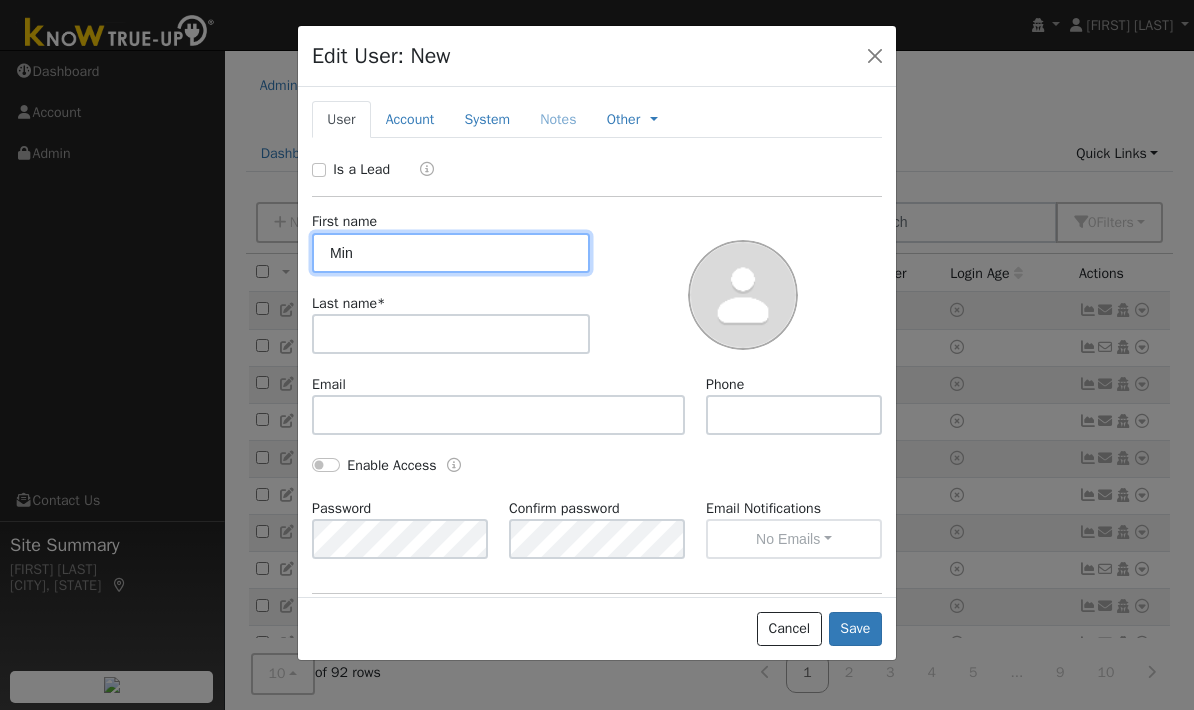 type on "Min" 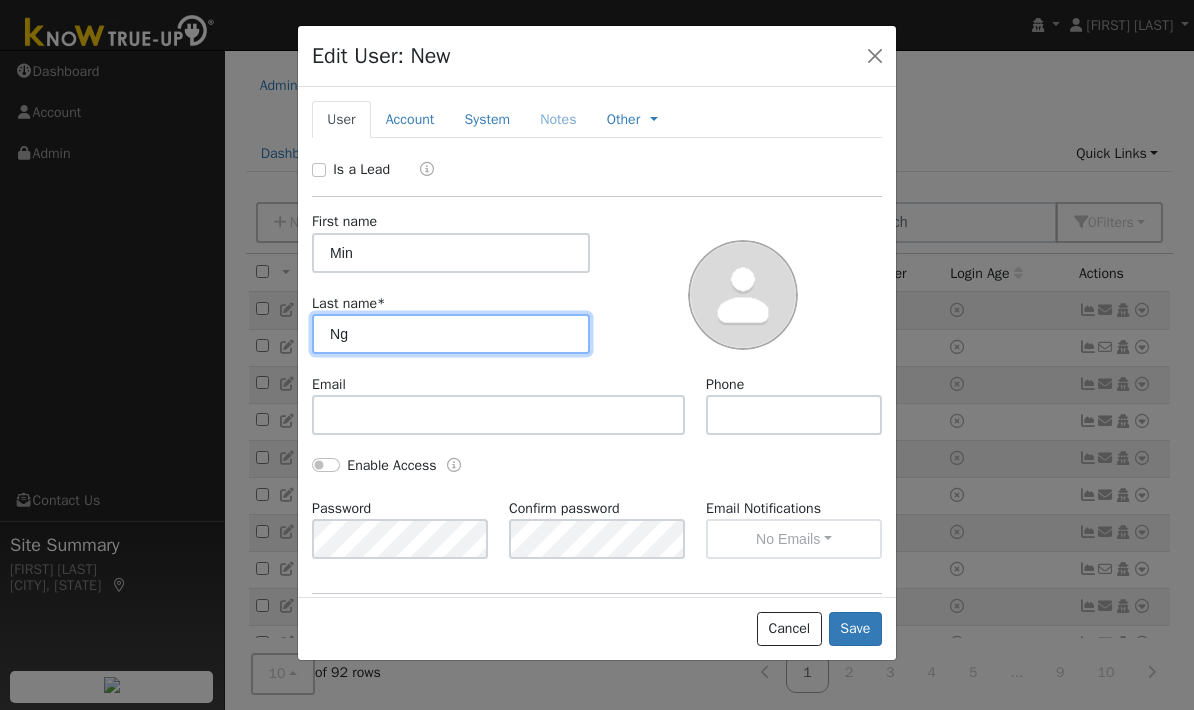 type on "Ng" 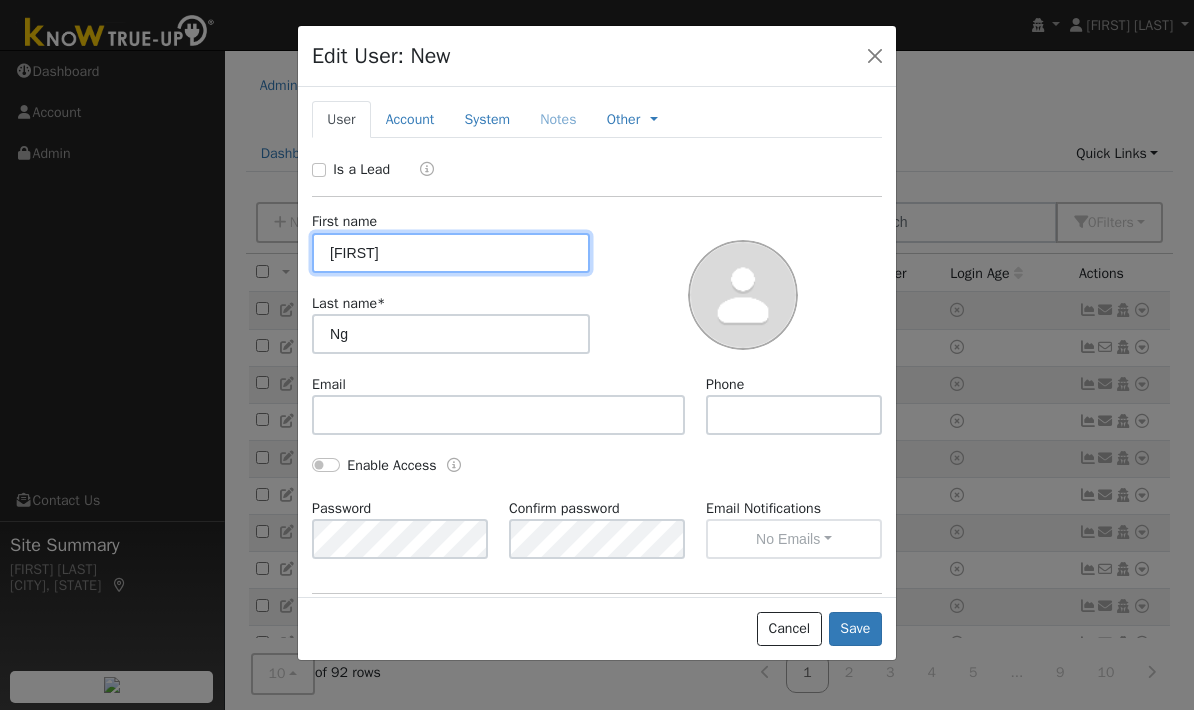 type on "Minh" 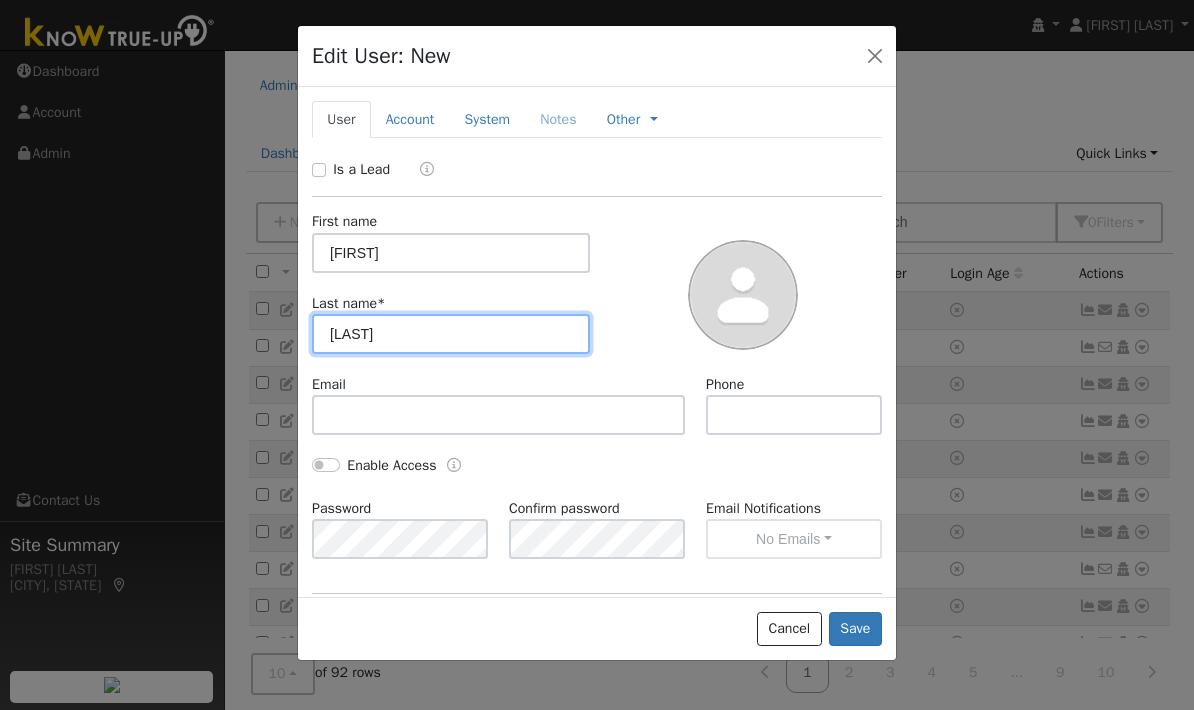 type on "Nguyen" 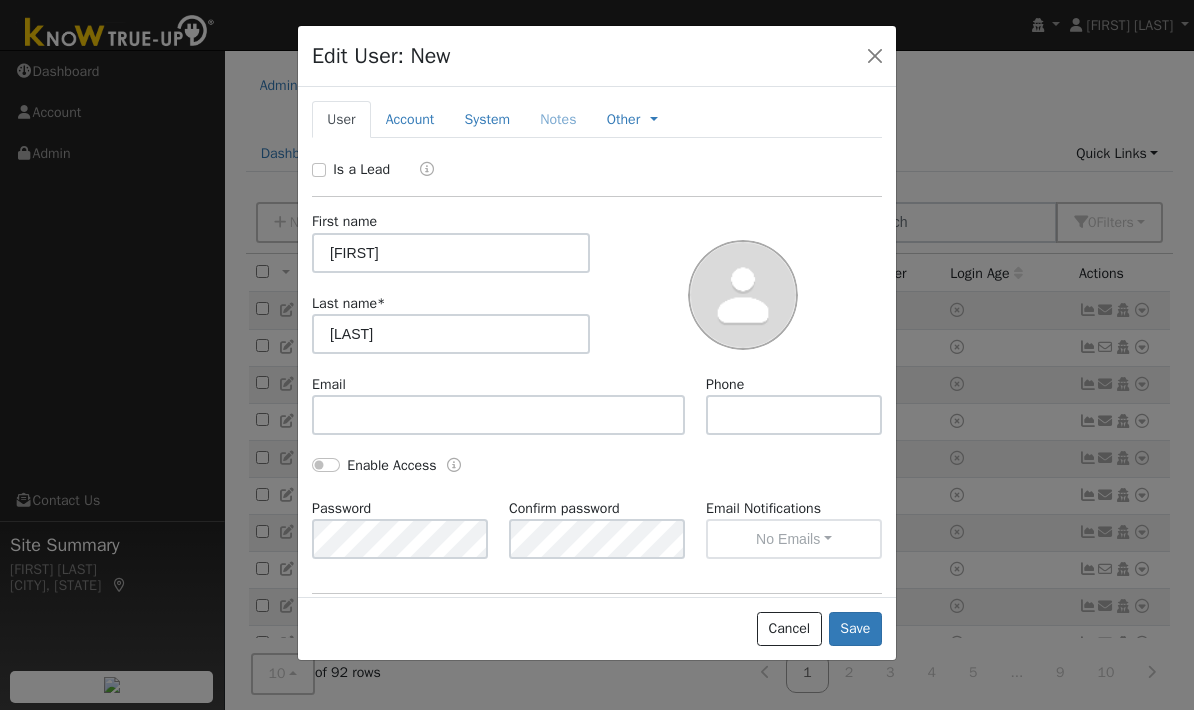 click at bounding box center (743, 292) 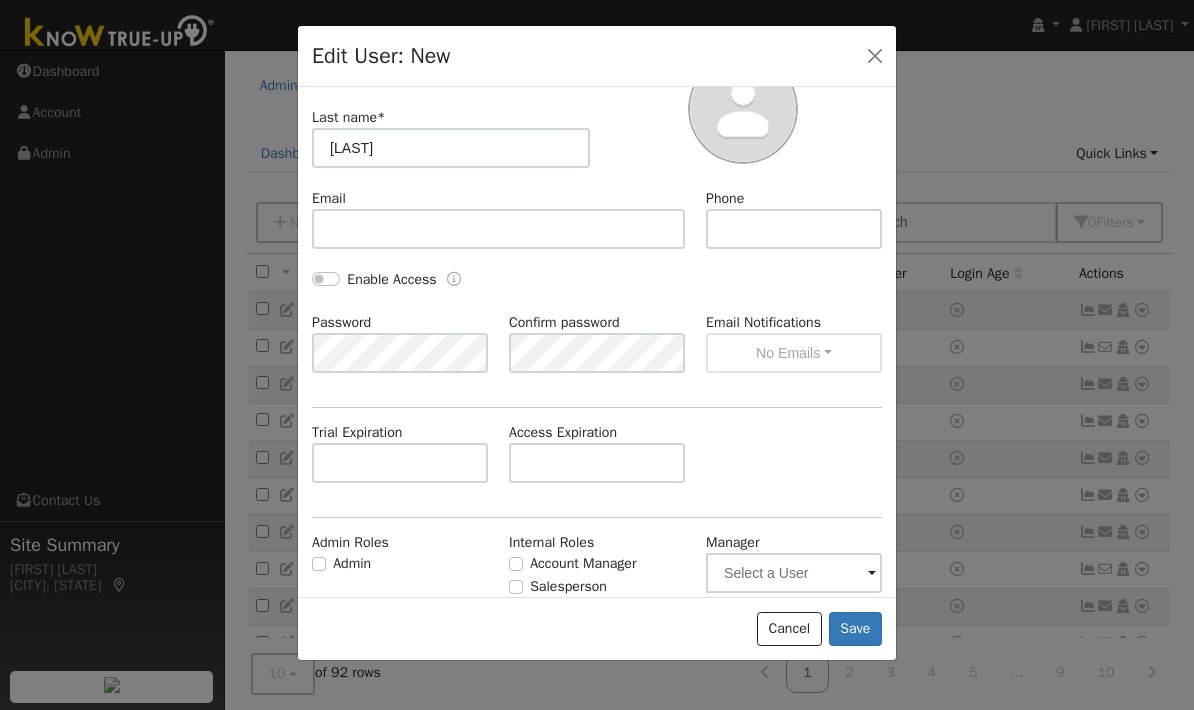 scroll, scrollTop: 185, scrollLeft: 0, axis: vertical 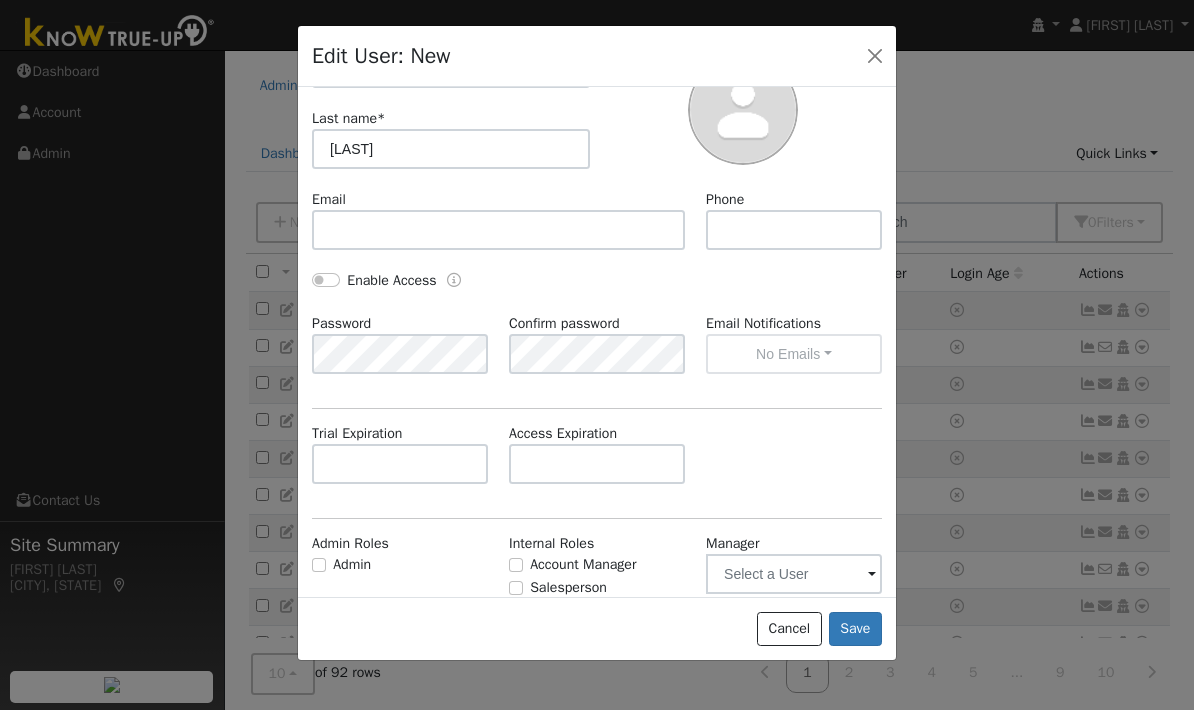 click on "Cancel Save" at bounding box center [597, 628] 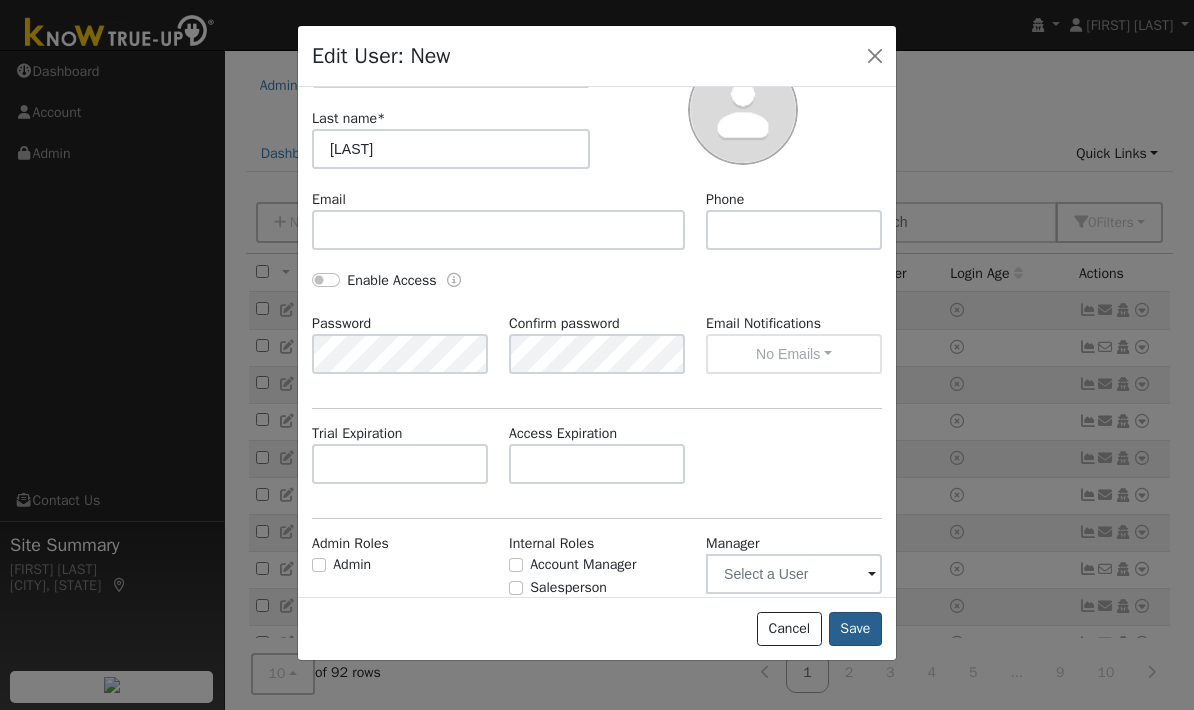 click on "Save" at bounding box center (855, 629) 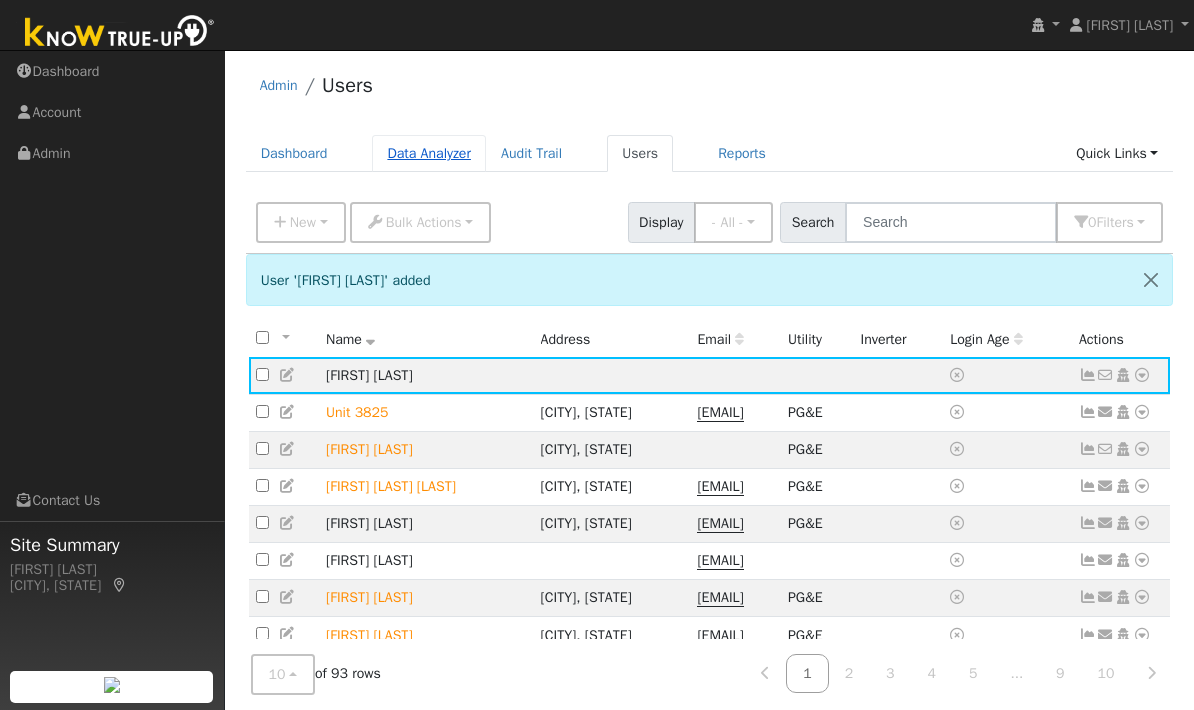 click on "Data Analyzer" at bounding box center [429, 153] 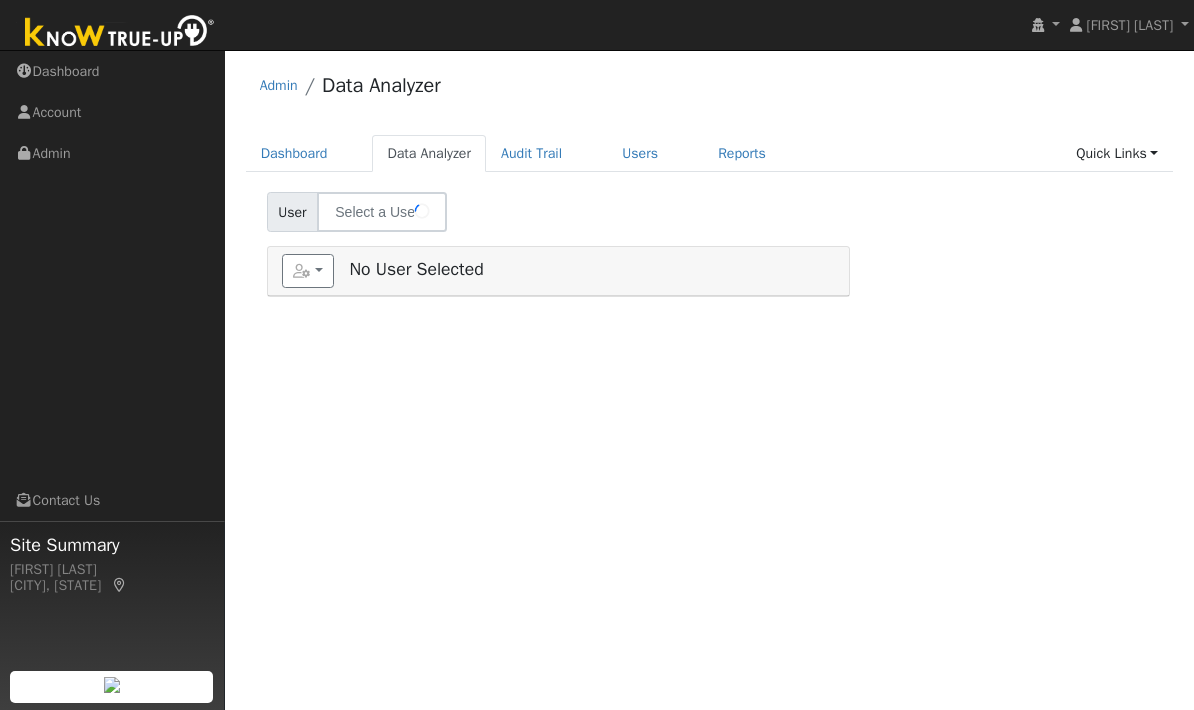 scroll, scrollTop: 0, scrollLeft: 0, axis: both 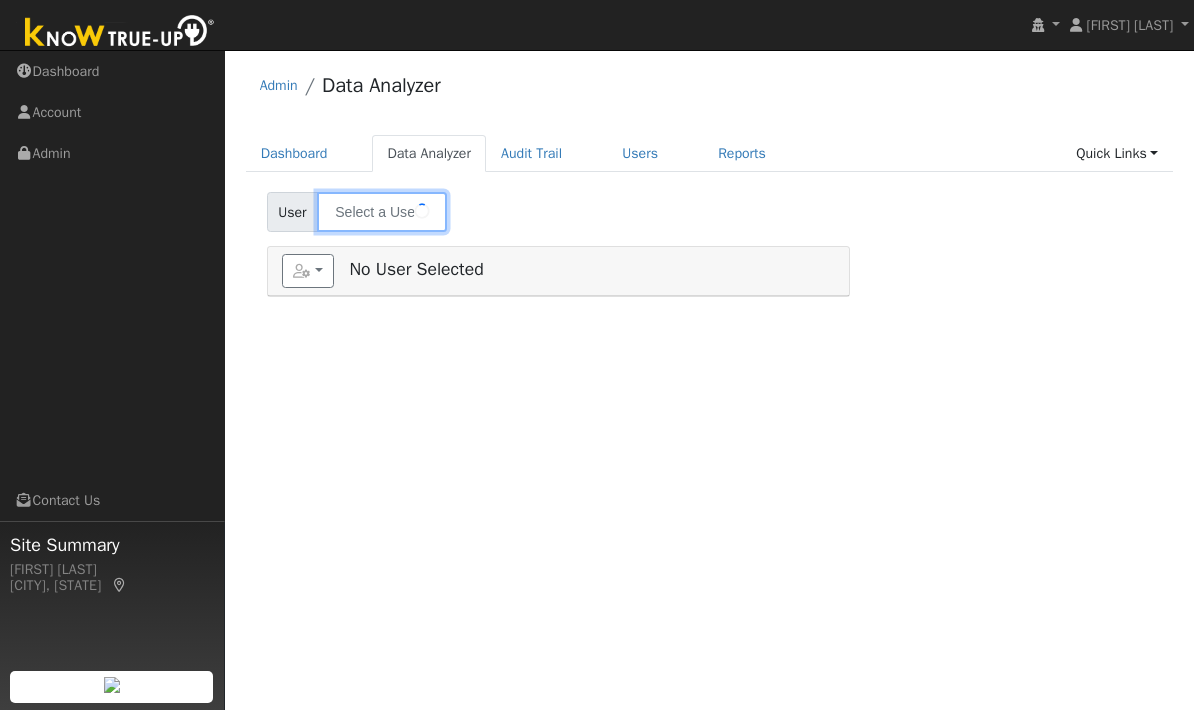 type on "[LAST]" 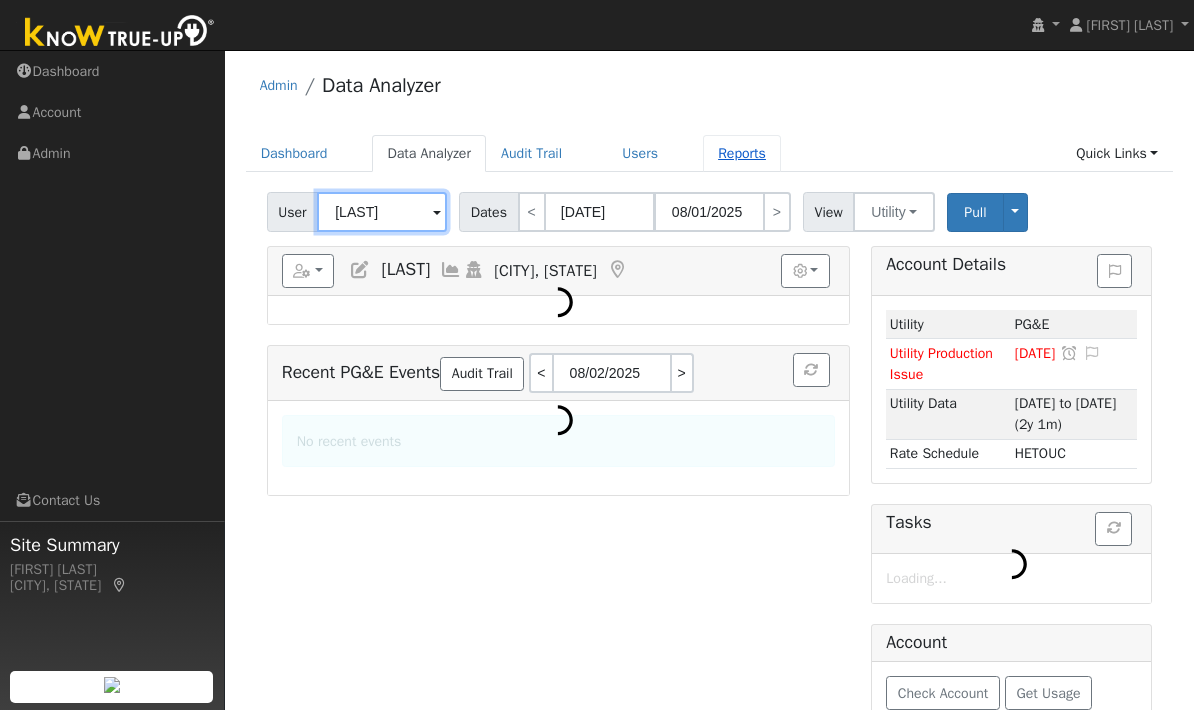 click on "Reports" at bounding box center [742, 153] 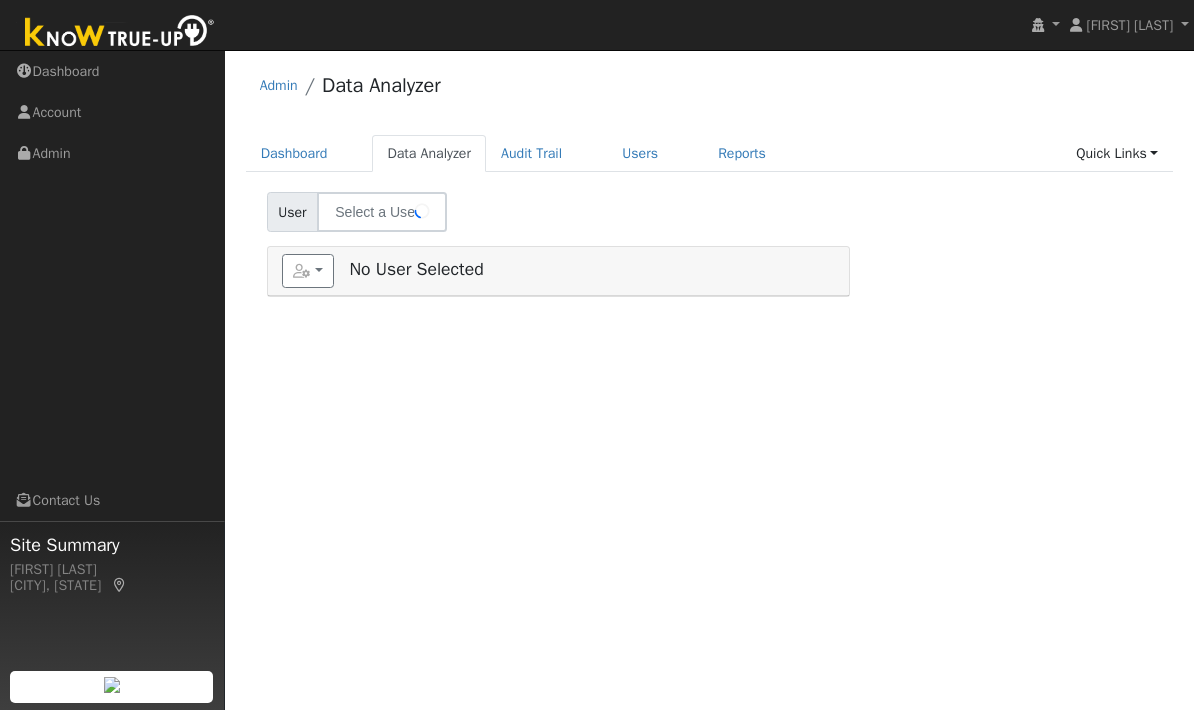 scroll, scrollTop: 0, scrollLeft: 0, axis: both 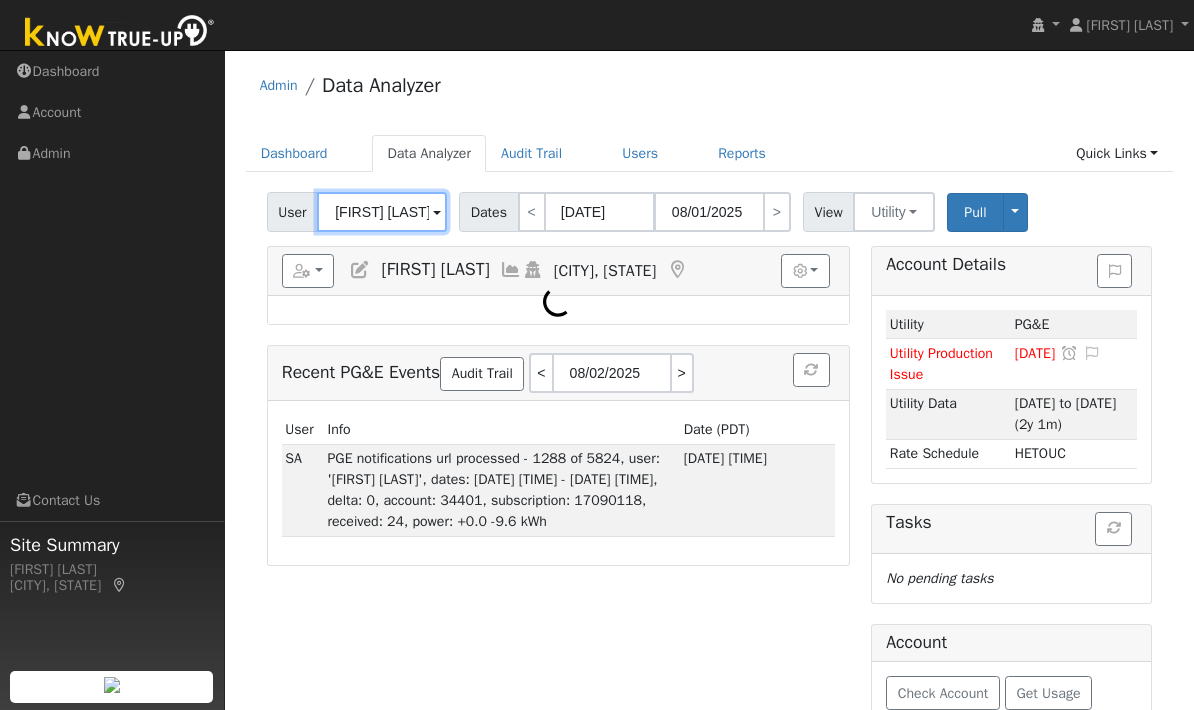 click on "[FIRST] [LAST]" at bounding box center (382, 212) 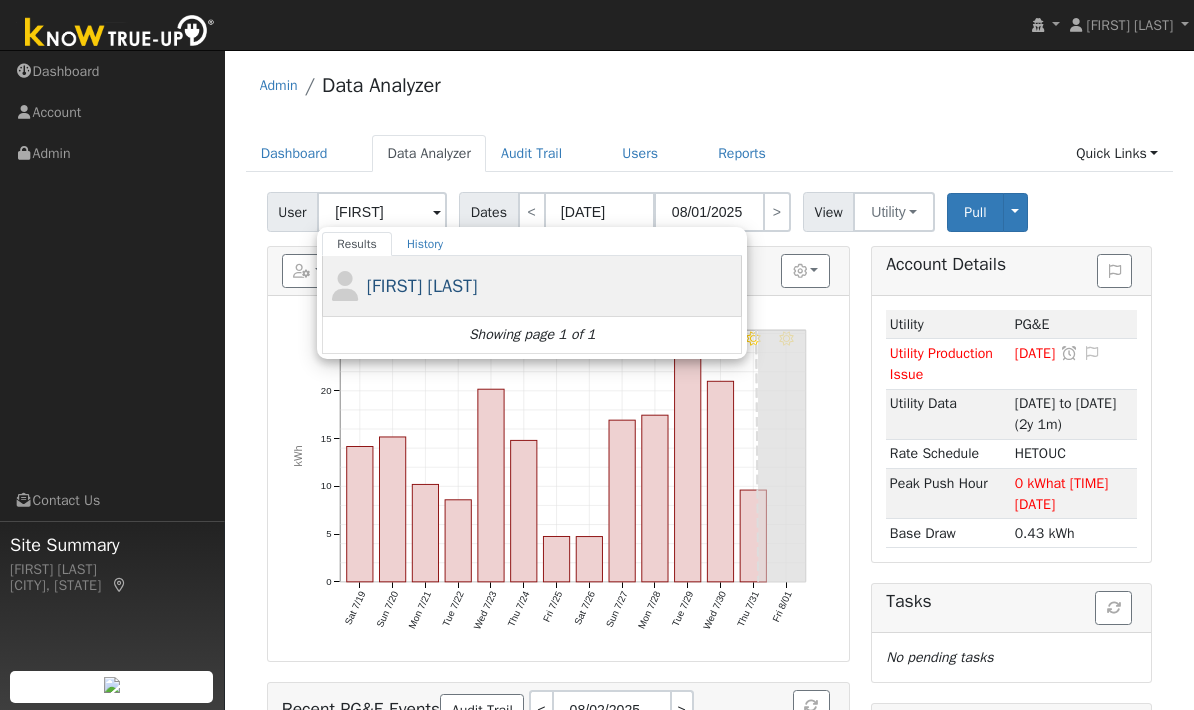 click on "[FIRST] [LAST]" at bounding box center (422, 286) 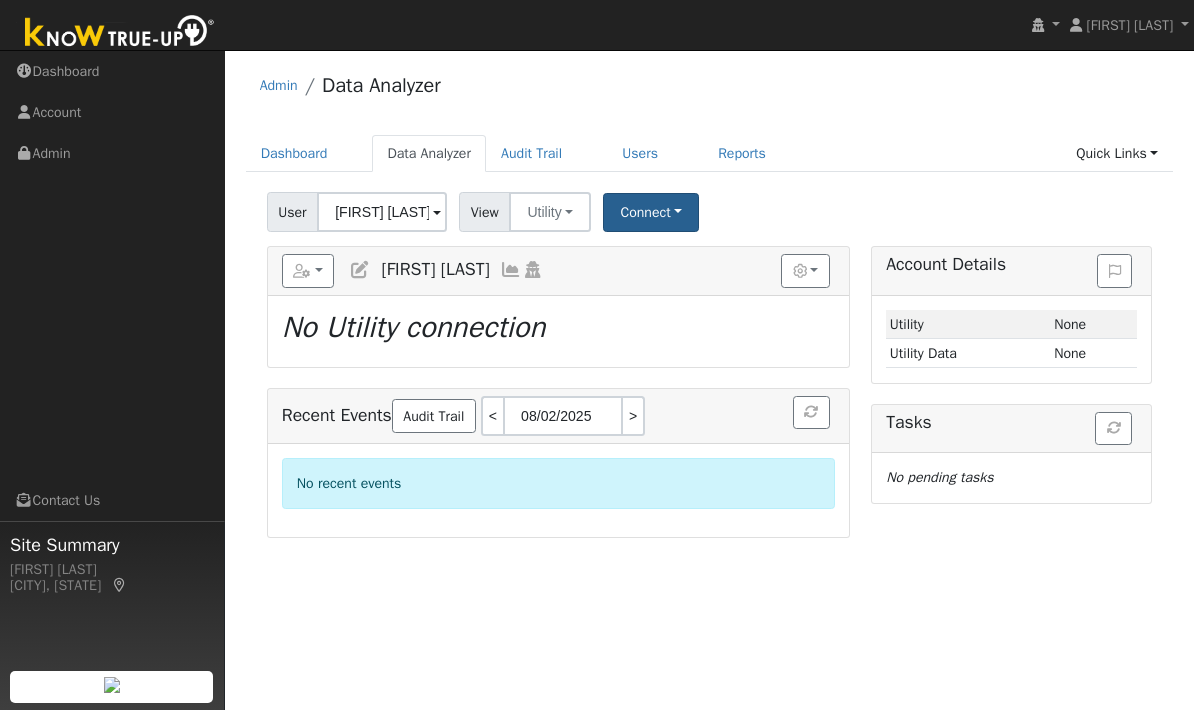 click on "Connect" at bounding box center (651, 212) 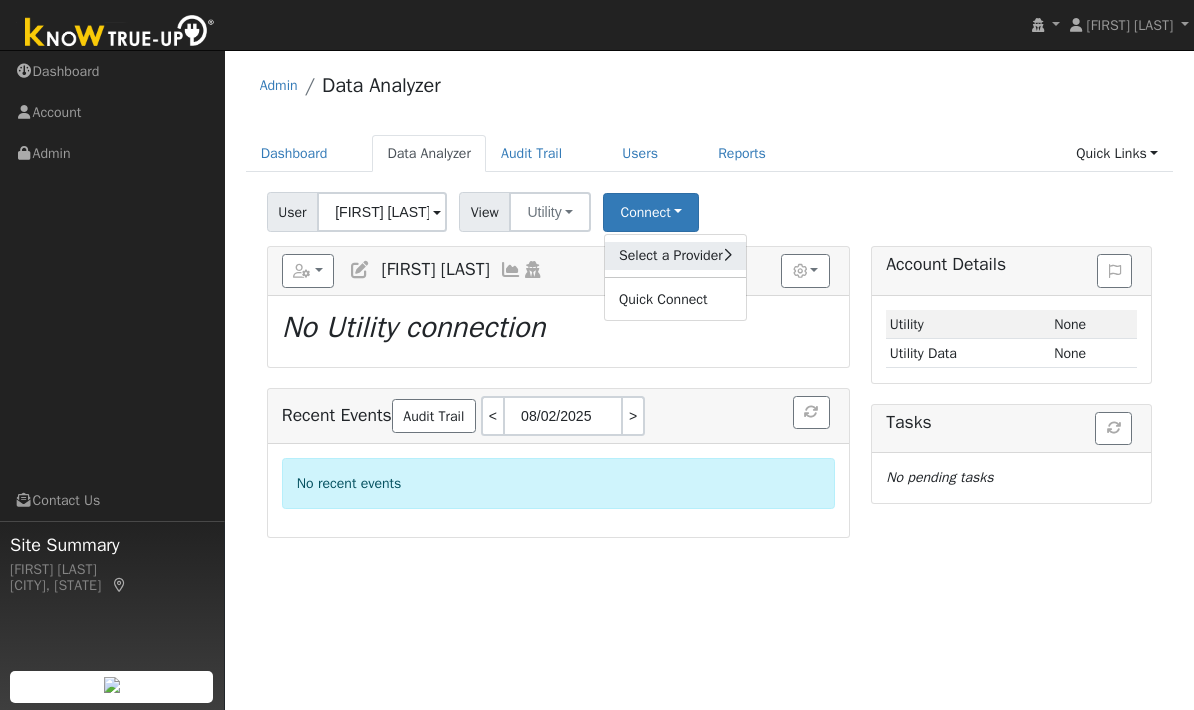 click on "Select a Provider" 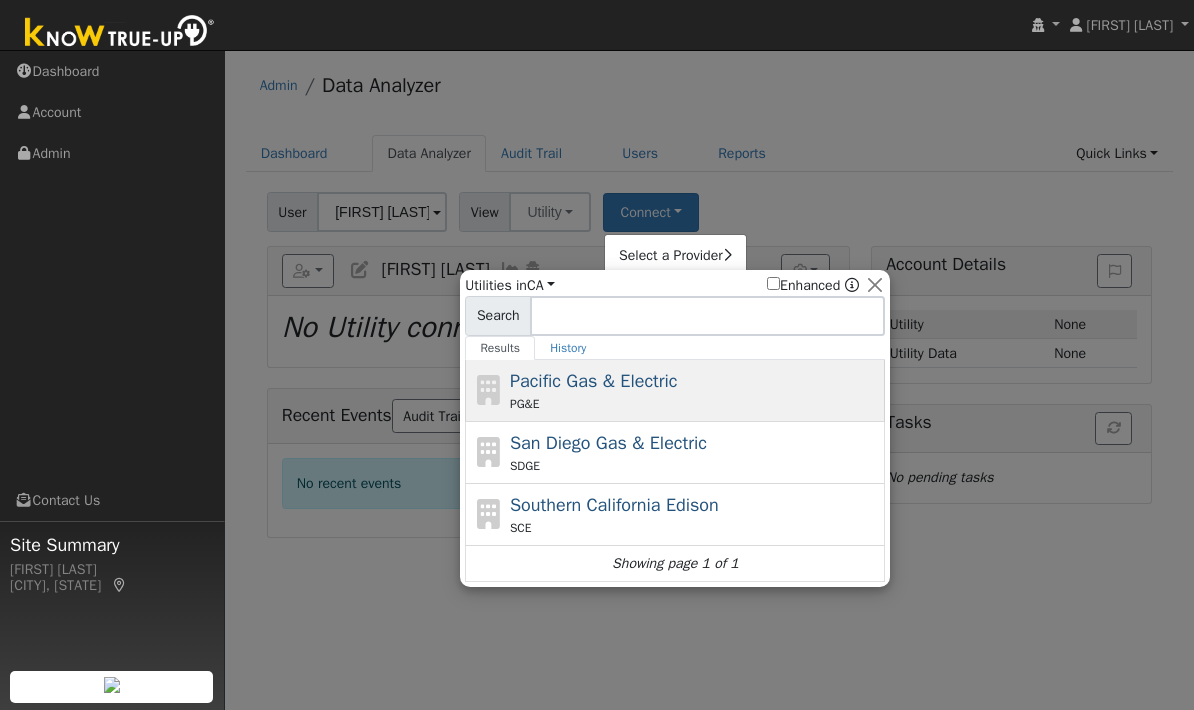click on "Pacific Gas & Electric" at bounding box center (594, 381) 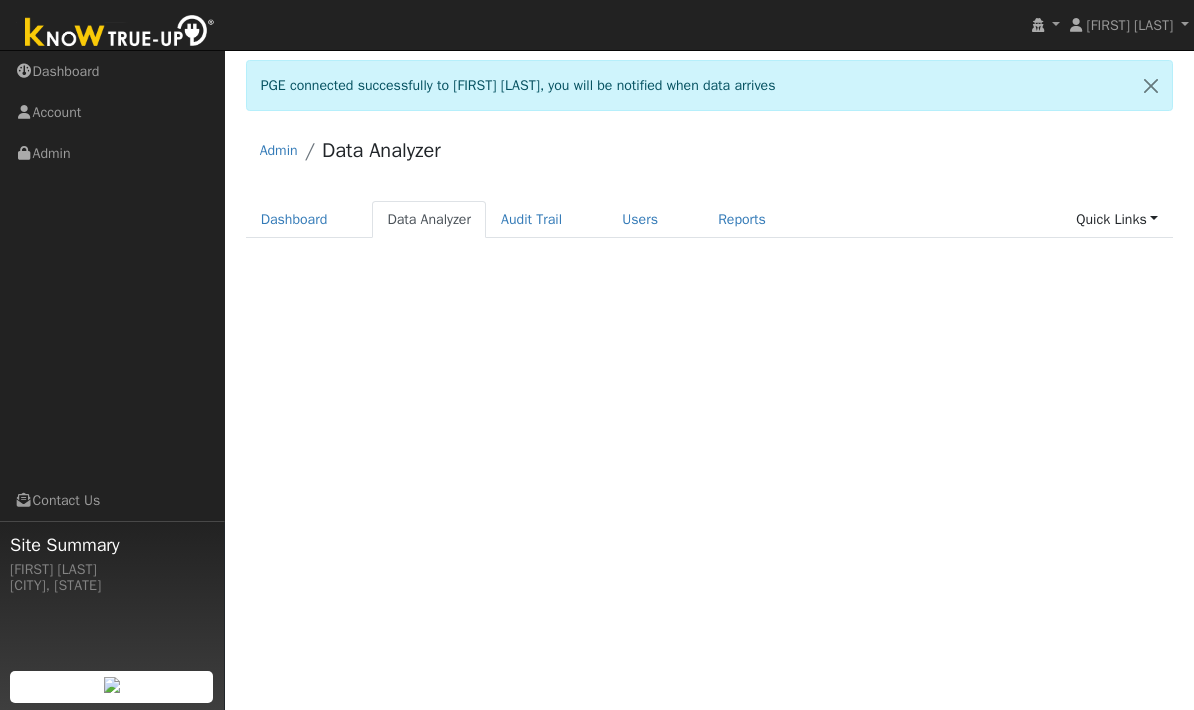 scroll, scrollTop: 0, scrollLeft: 0, axis: both 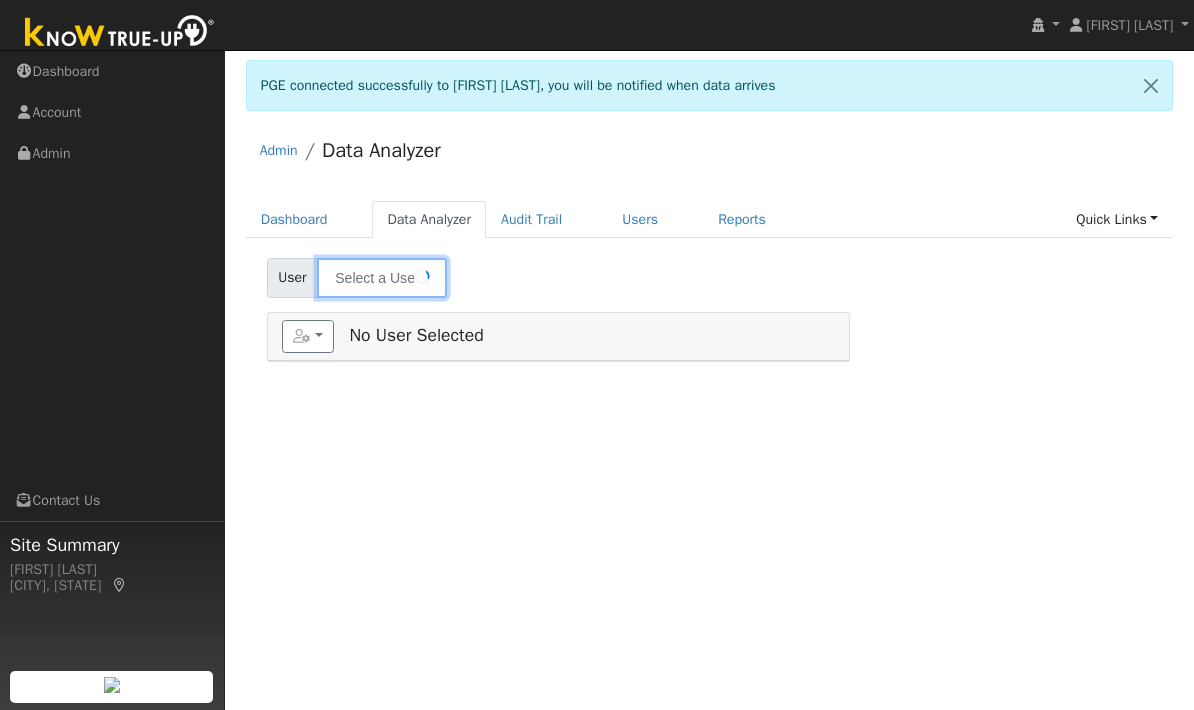 type on "[FIRST] [LAST]" 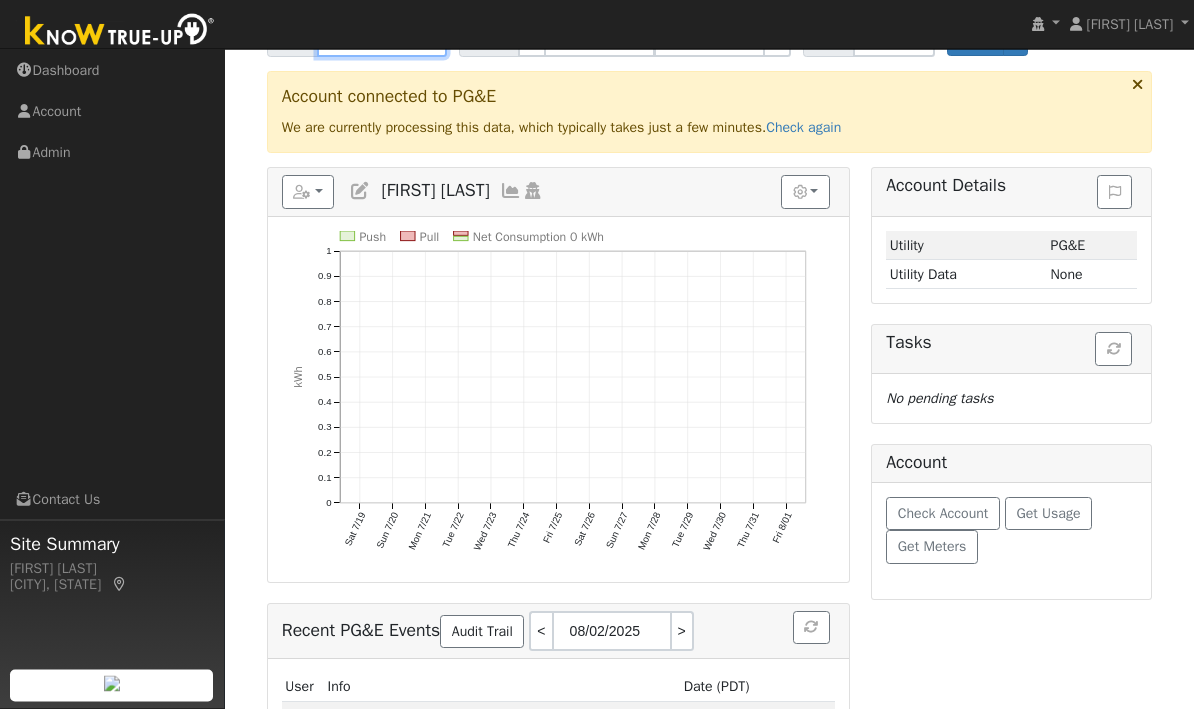 scroll, scrollTop: 140, scrollLeft: 0, axis: vertical 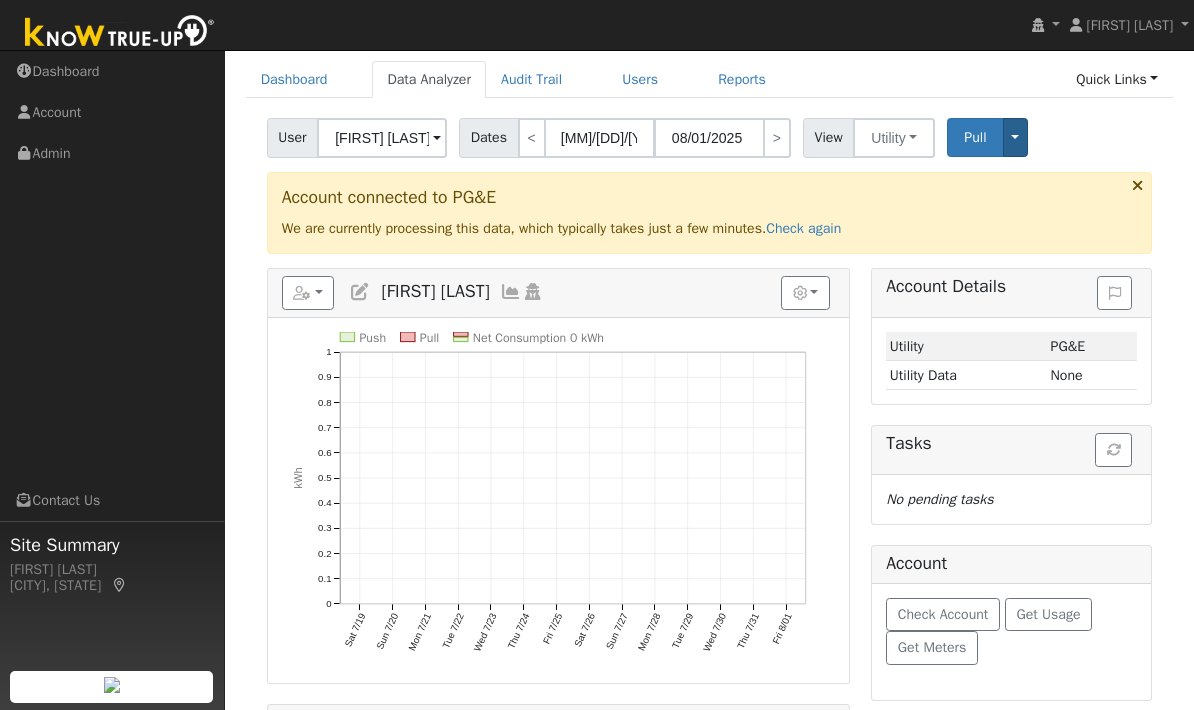 click on "Toggle Dropdown" at bounding box center [1016, 137] 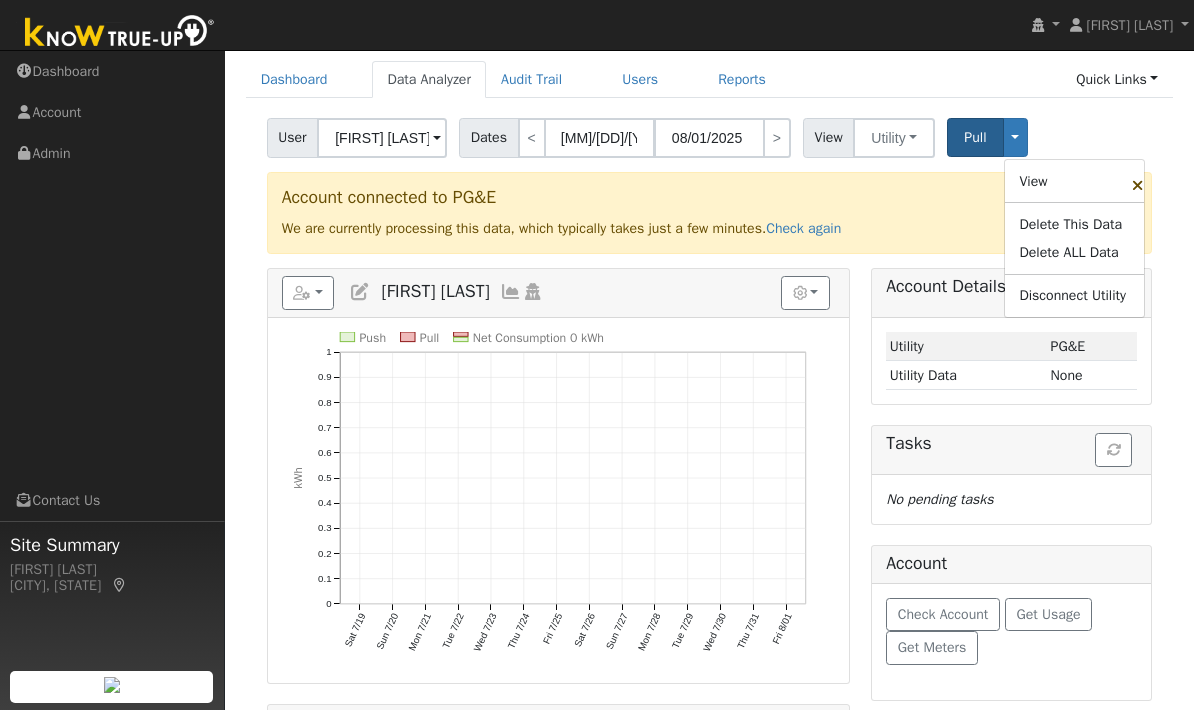 click on "Pull" at bounding box center (975, 137) 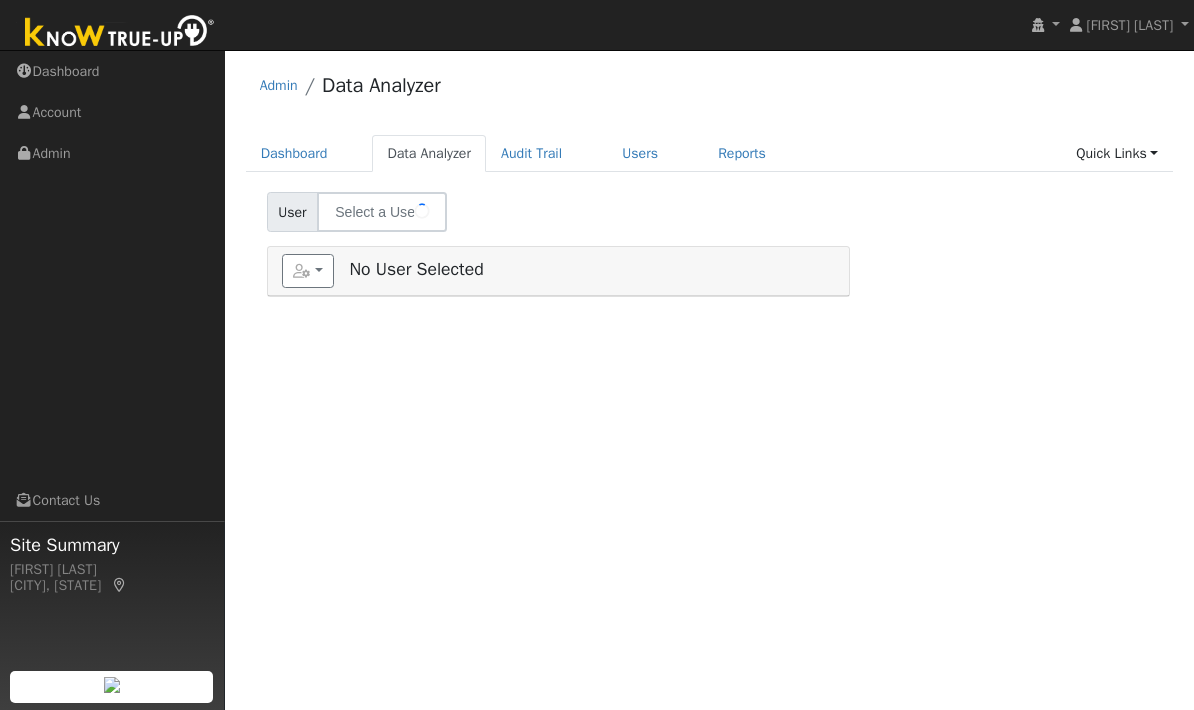 scroll, scrollTop: 0, scrollLeft: 0, axis: both 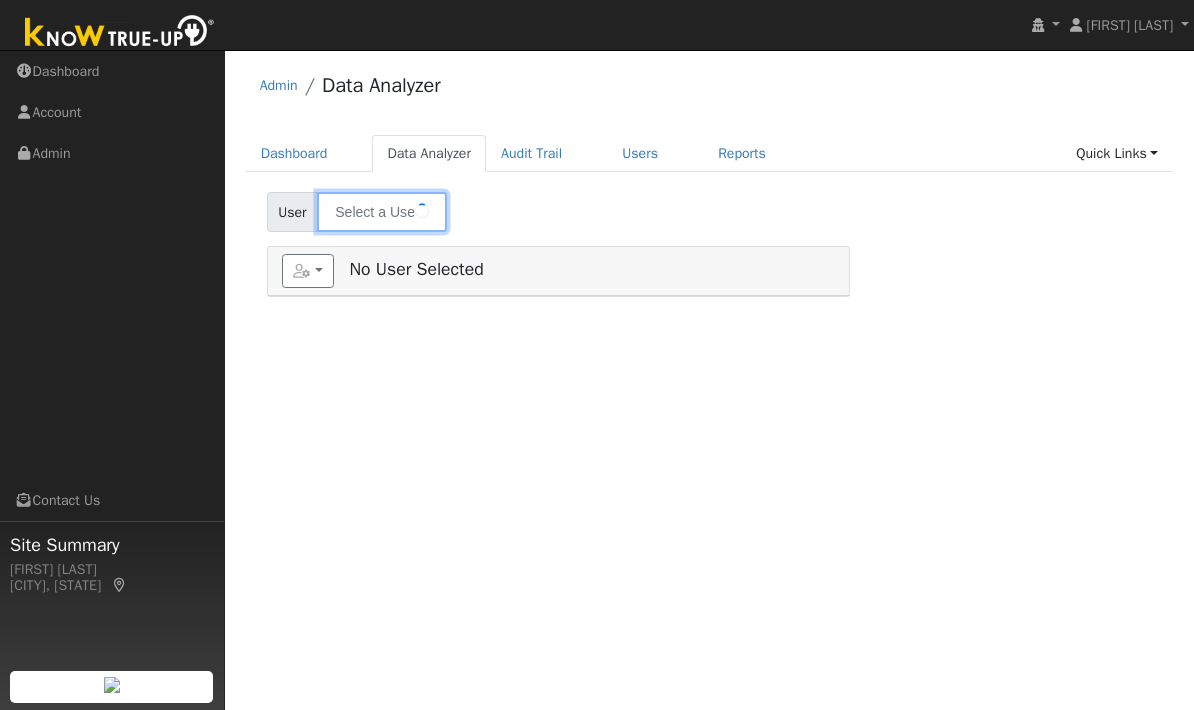 type on "[FIRST] [LAST]" 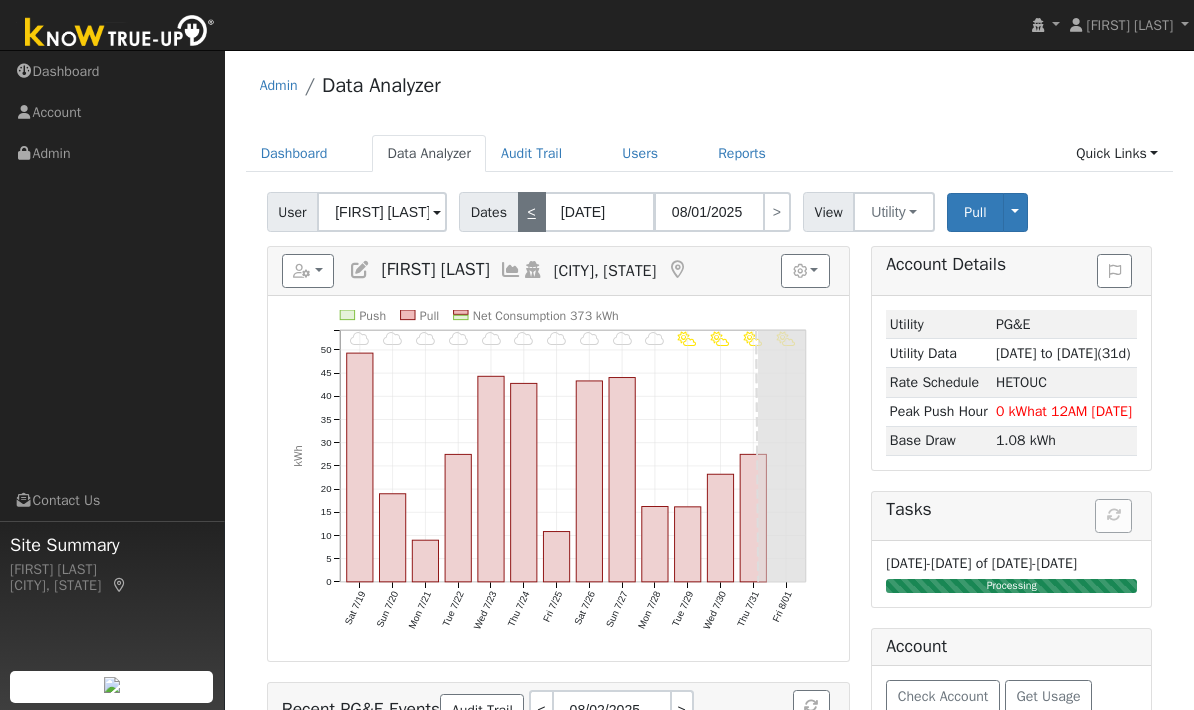 click on "<" at bounding box center (532, 212) 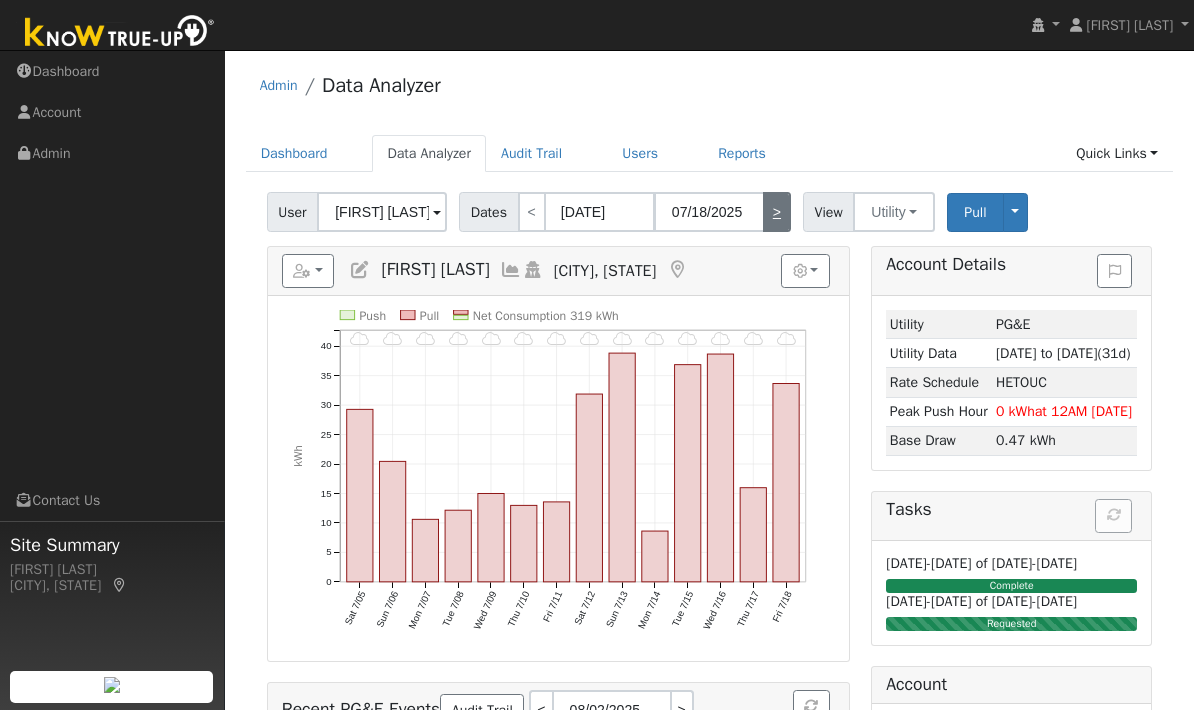 click on ">" at bounding box center (777, 212) 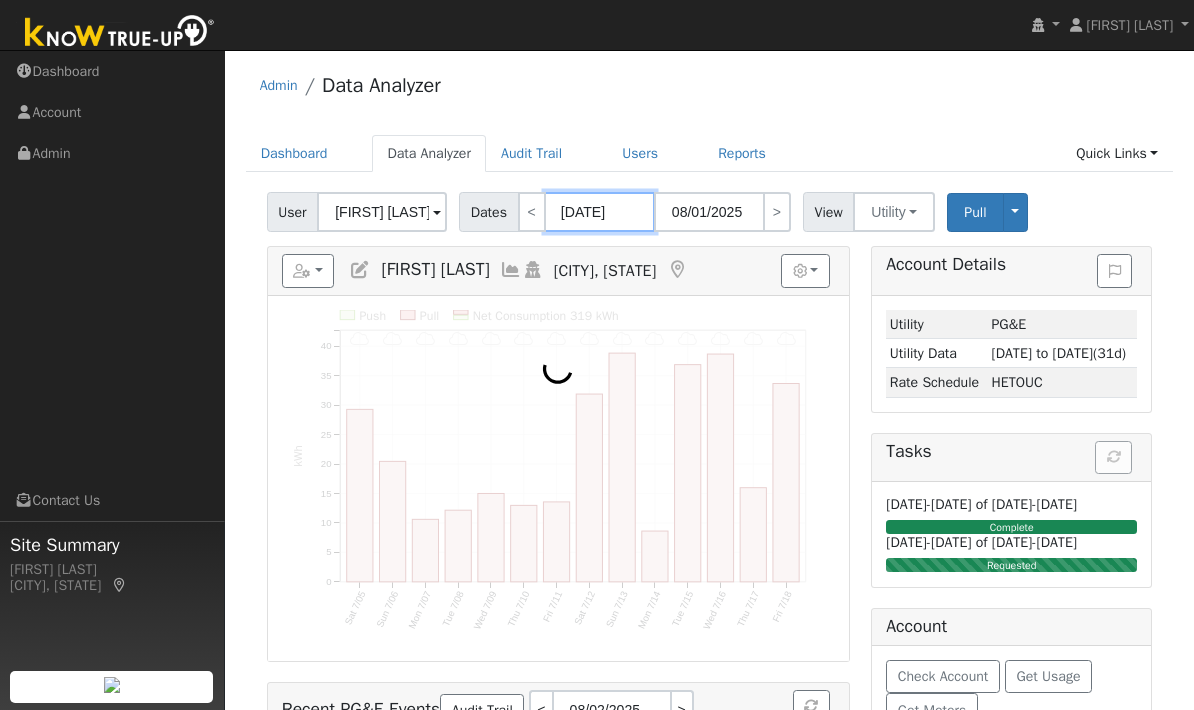 click on "[DATE]" at bounding box center [600, 212] 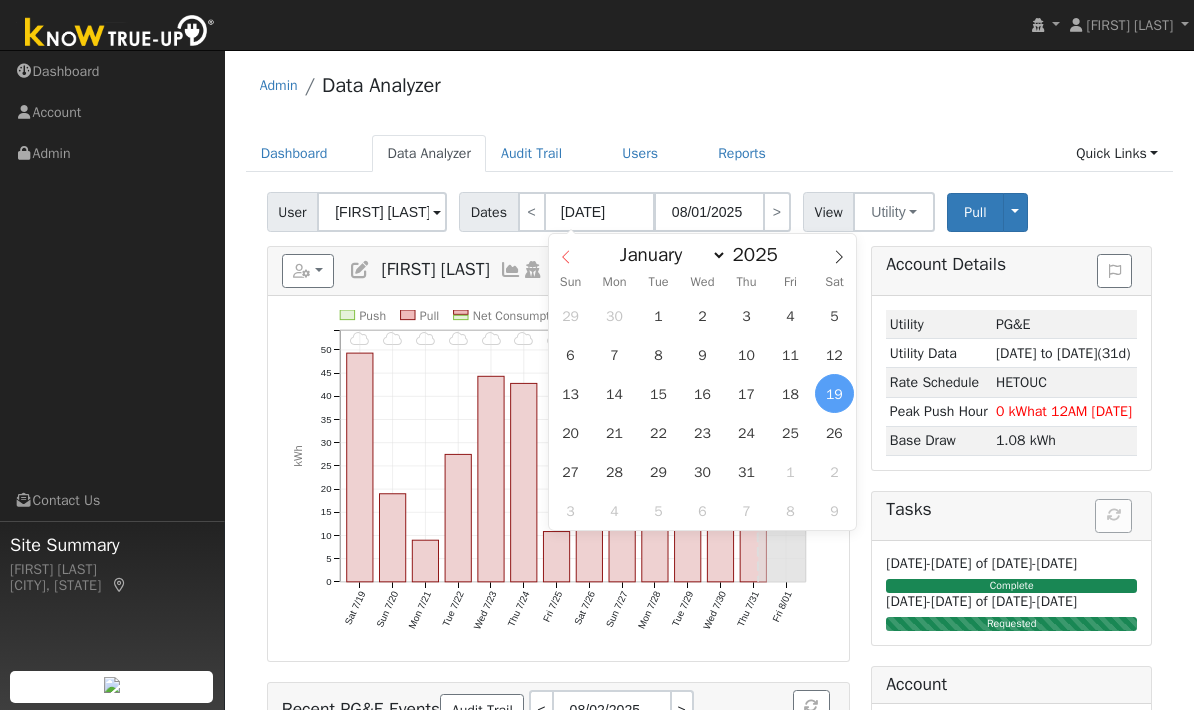 click at bounding box center [566, 251] 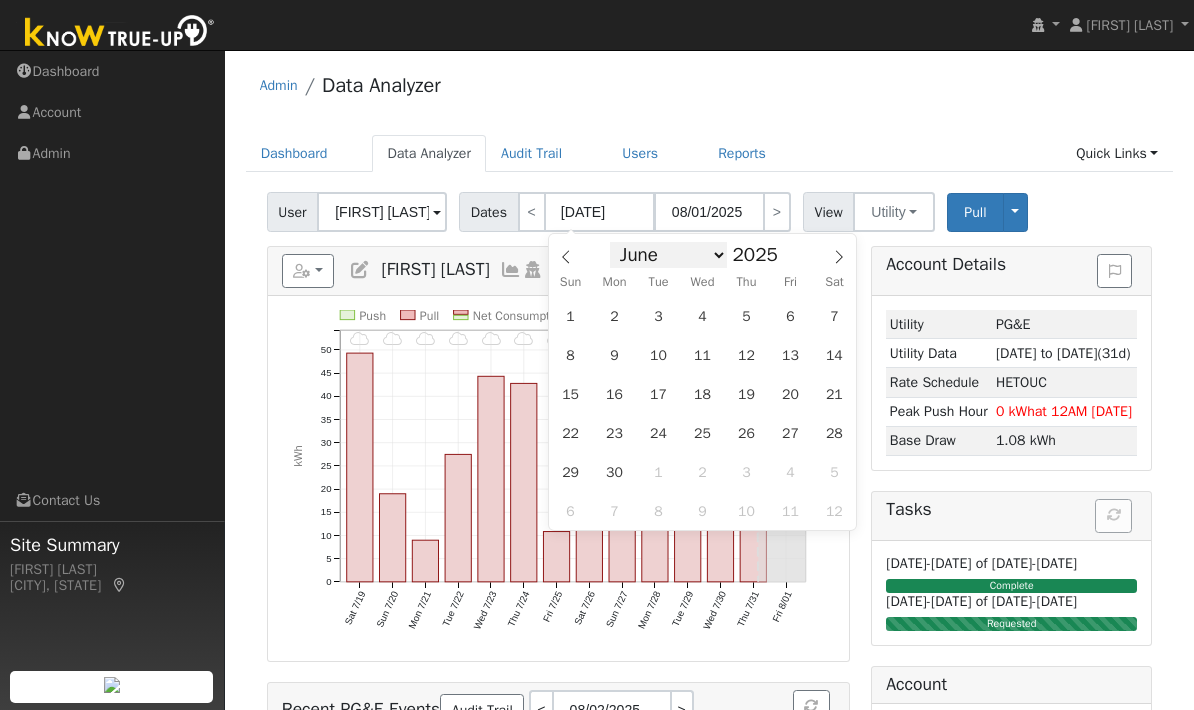 click on "January February March April May June July August September October November December" at bounding box center [668, 255] 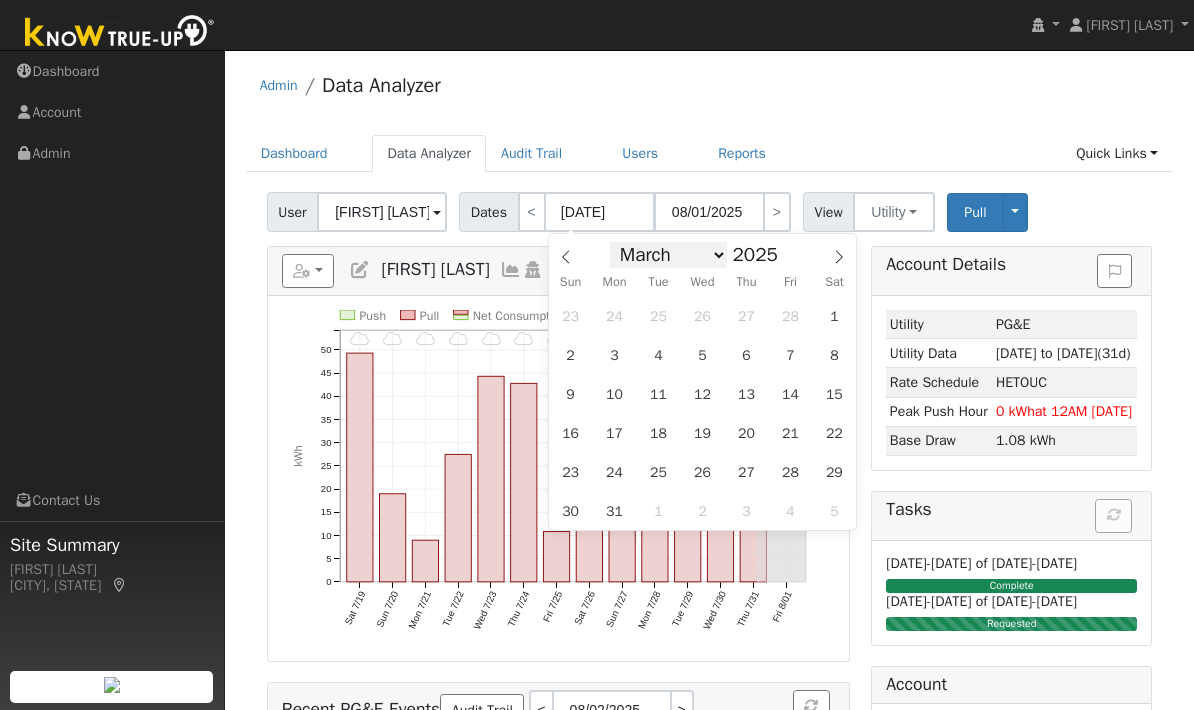 scroll, scrollTop: 0, scrollLeft: 0, axis: both 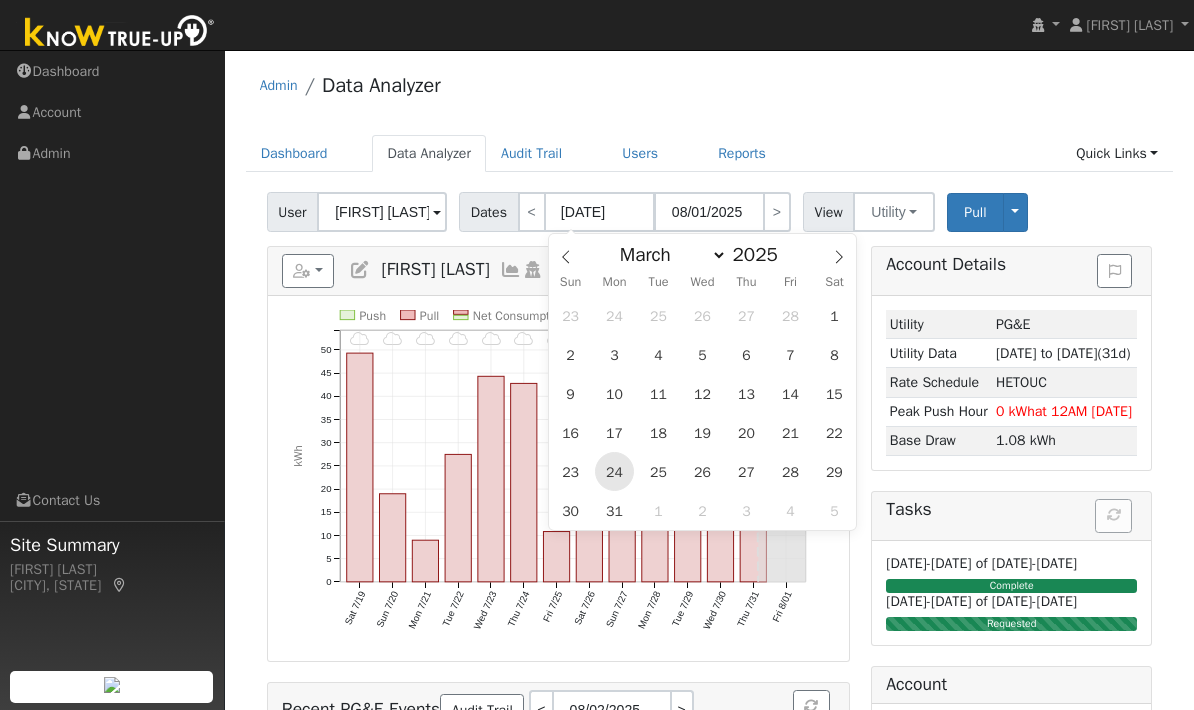 click on "24" at bounding box center [614, 471] 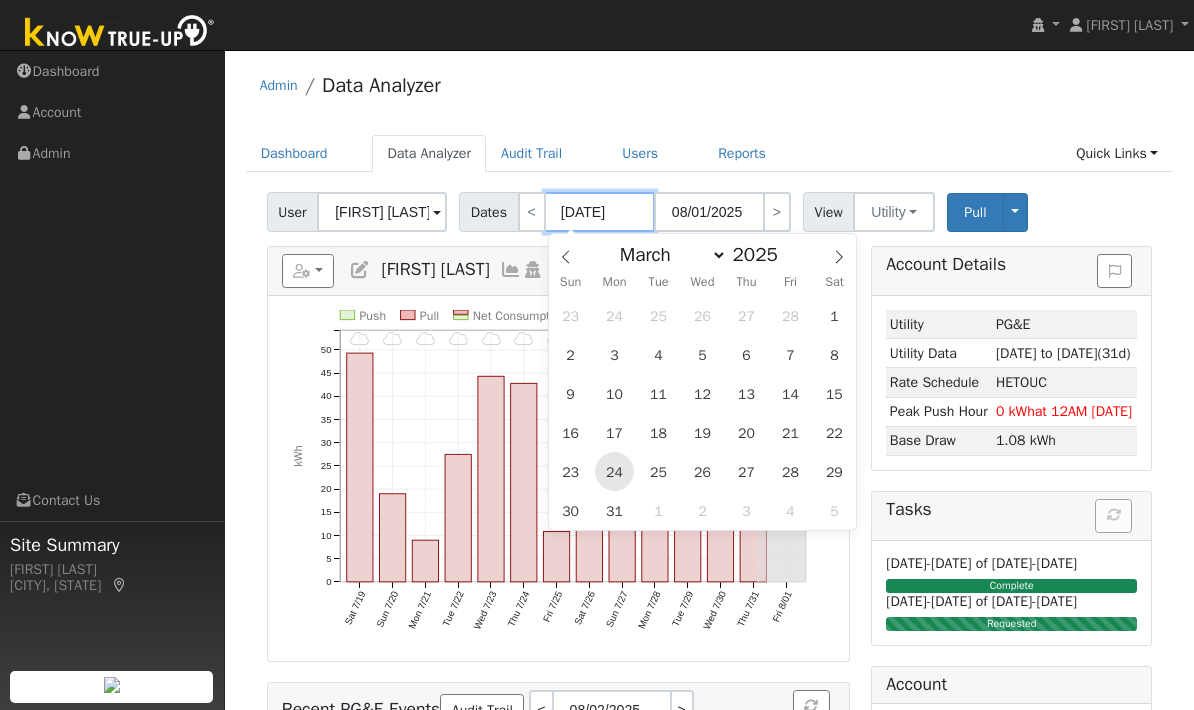type on "[DATE]" 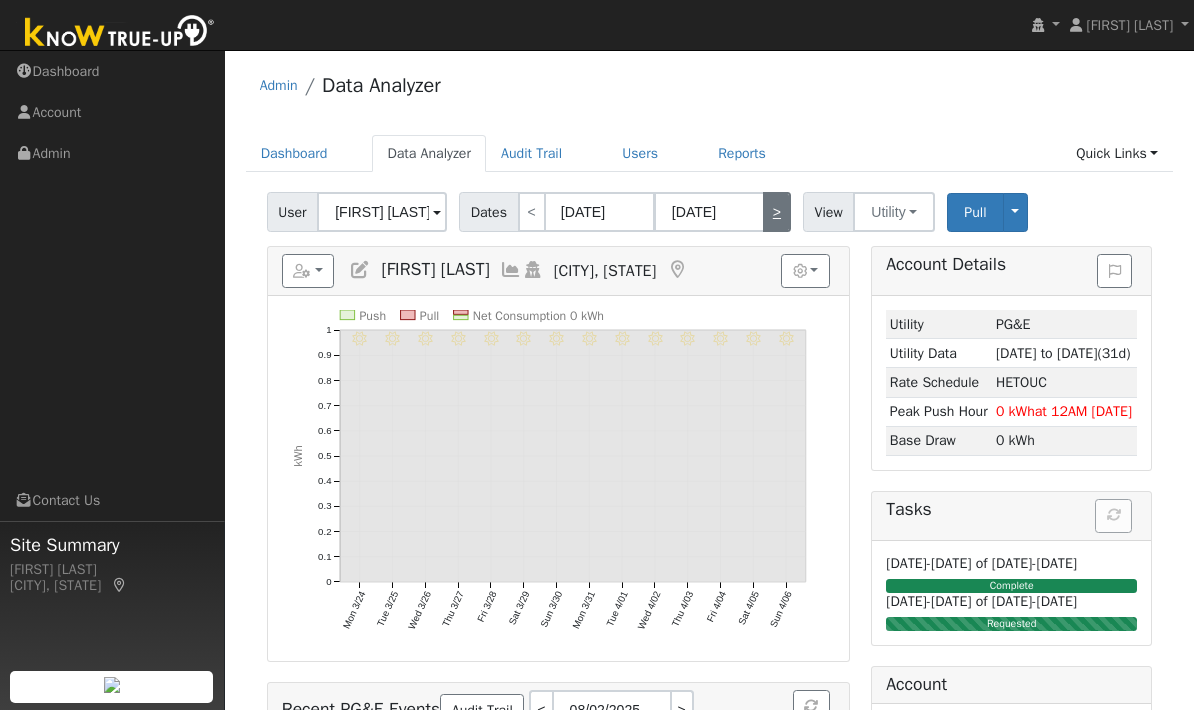 click on ">" at bounding box center [777, 212] 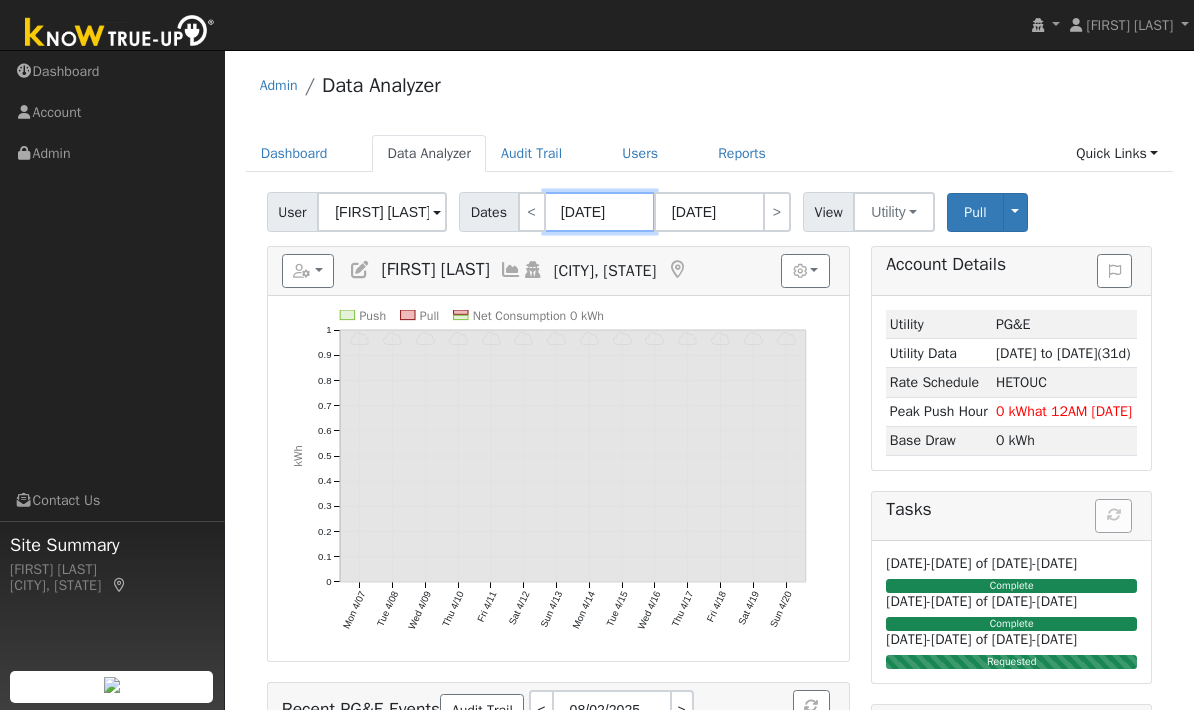 click on "[DATE]" at bounding box center [600, 212] 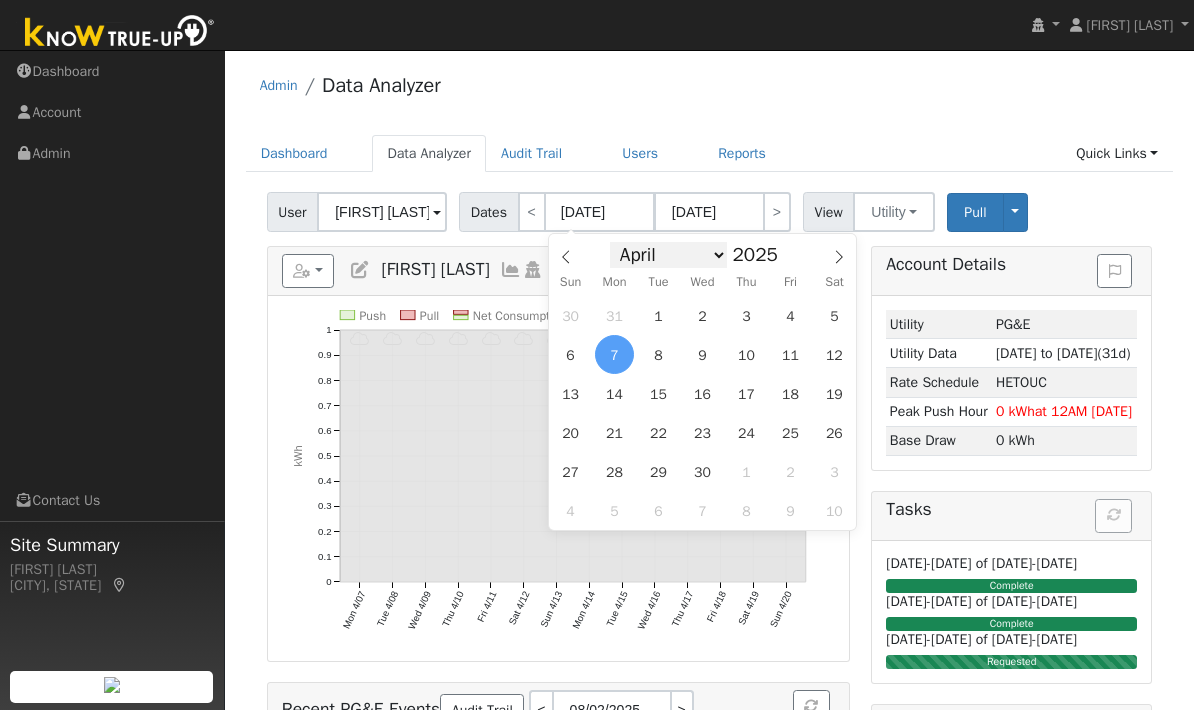 click on "January February March April May June July August September October November December" at bounding box center (668, 255) 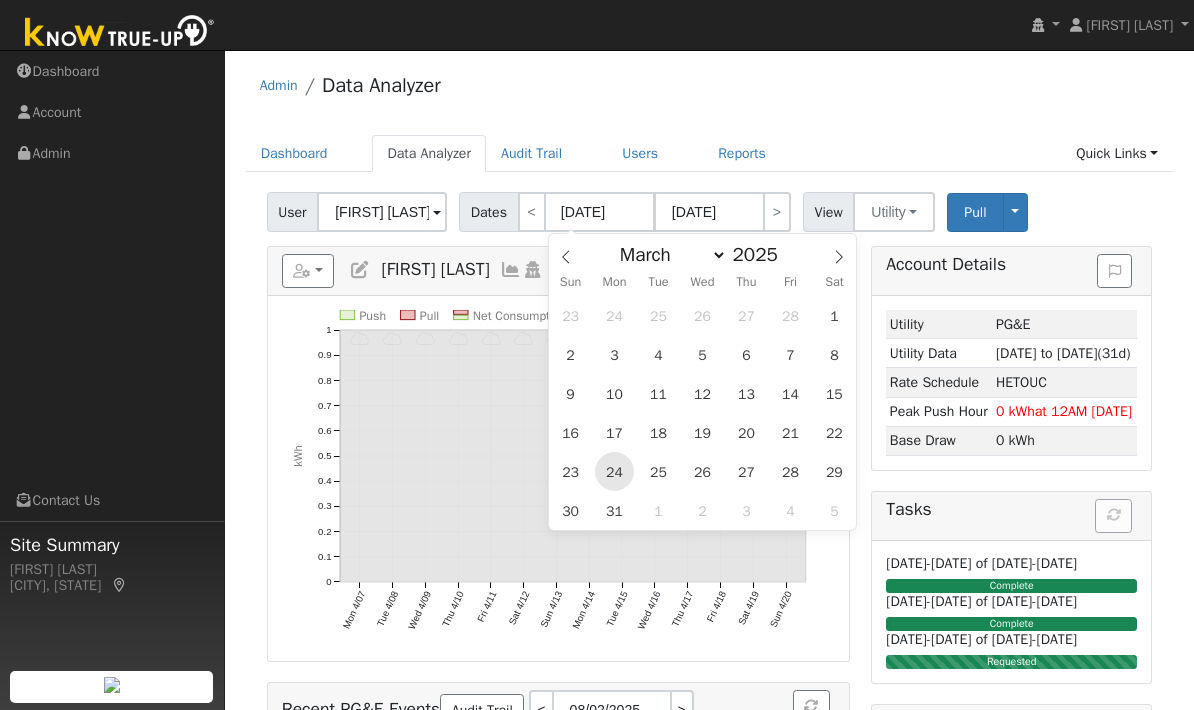 scroll, scrollTop: 0, scrollLeft: 0, axis: both 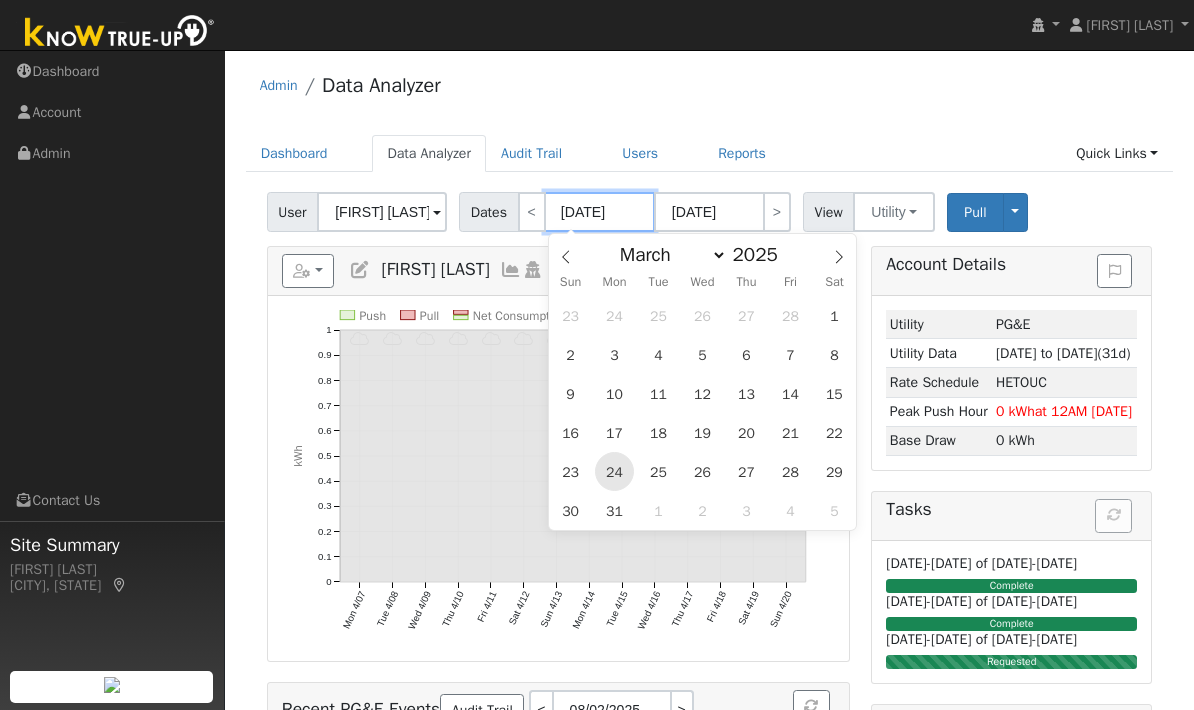type on "[DATE]" 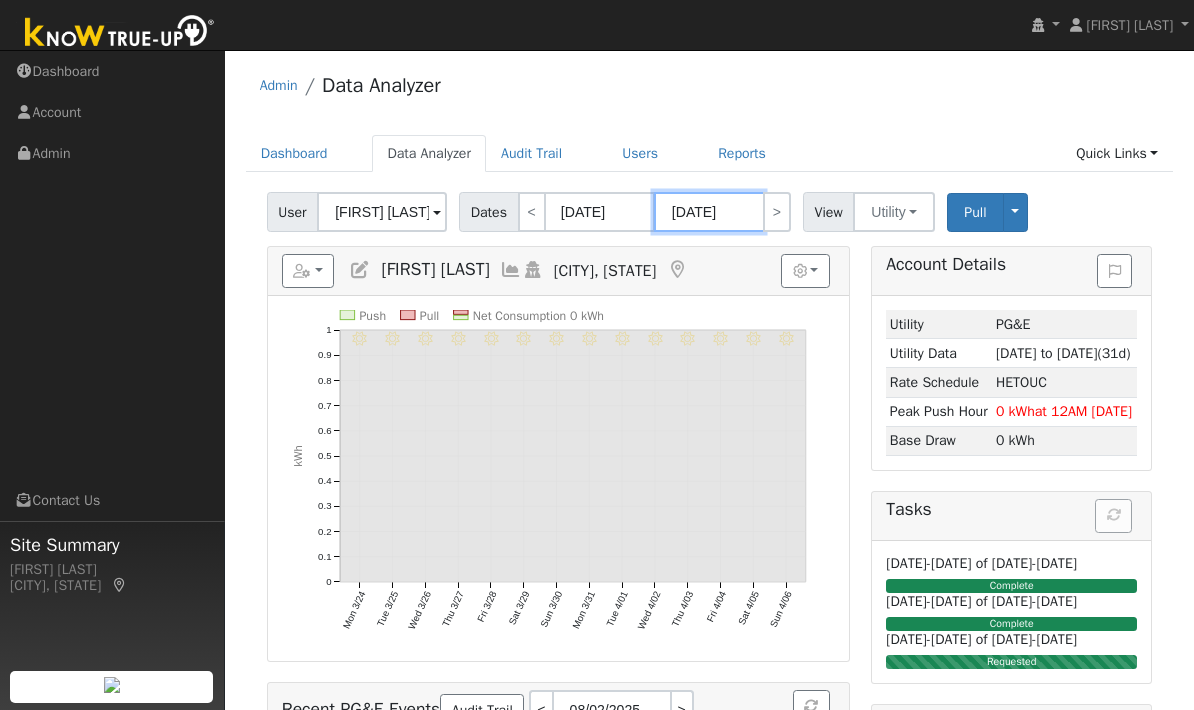 click on "[DATE]" at bounding box center [709, 212] 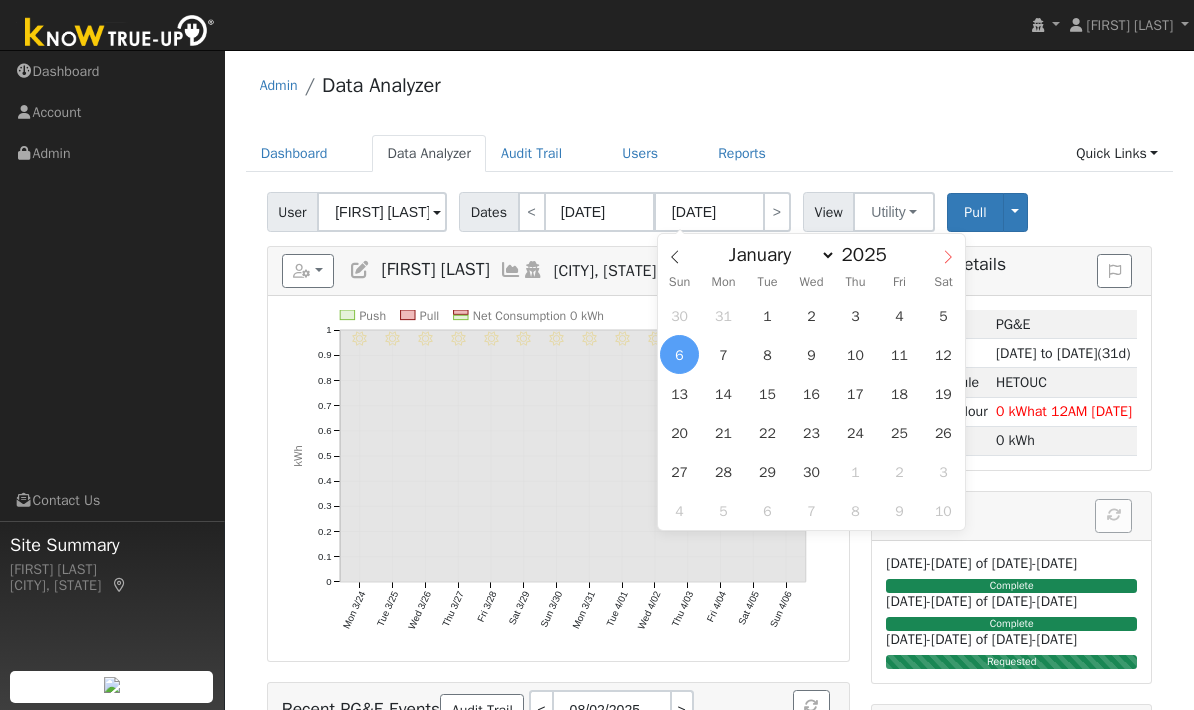 click 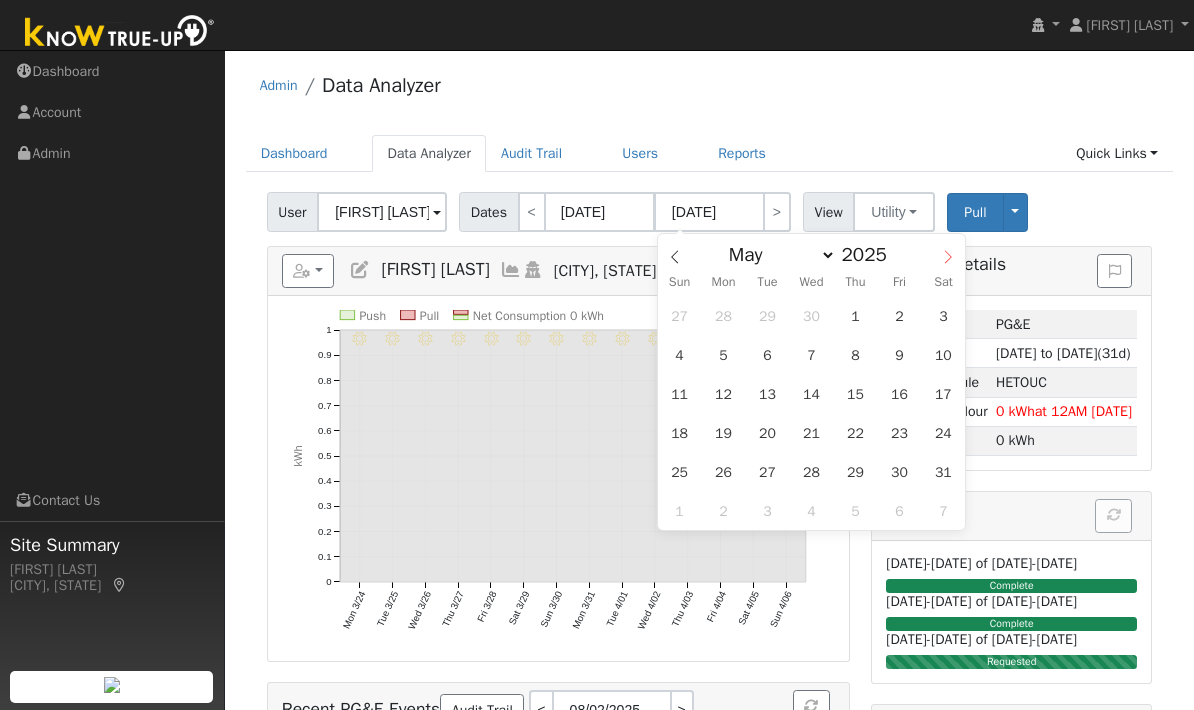click at bounding box center [948, 251] 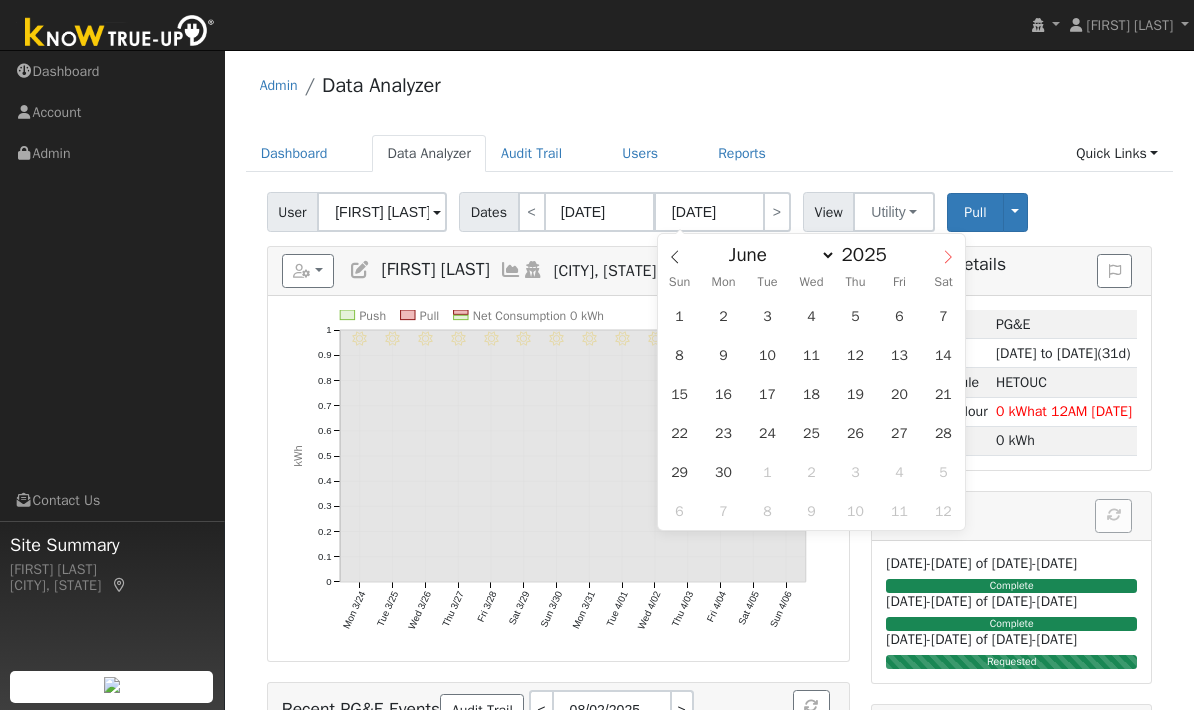 click 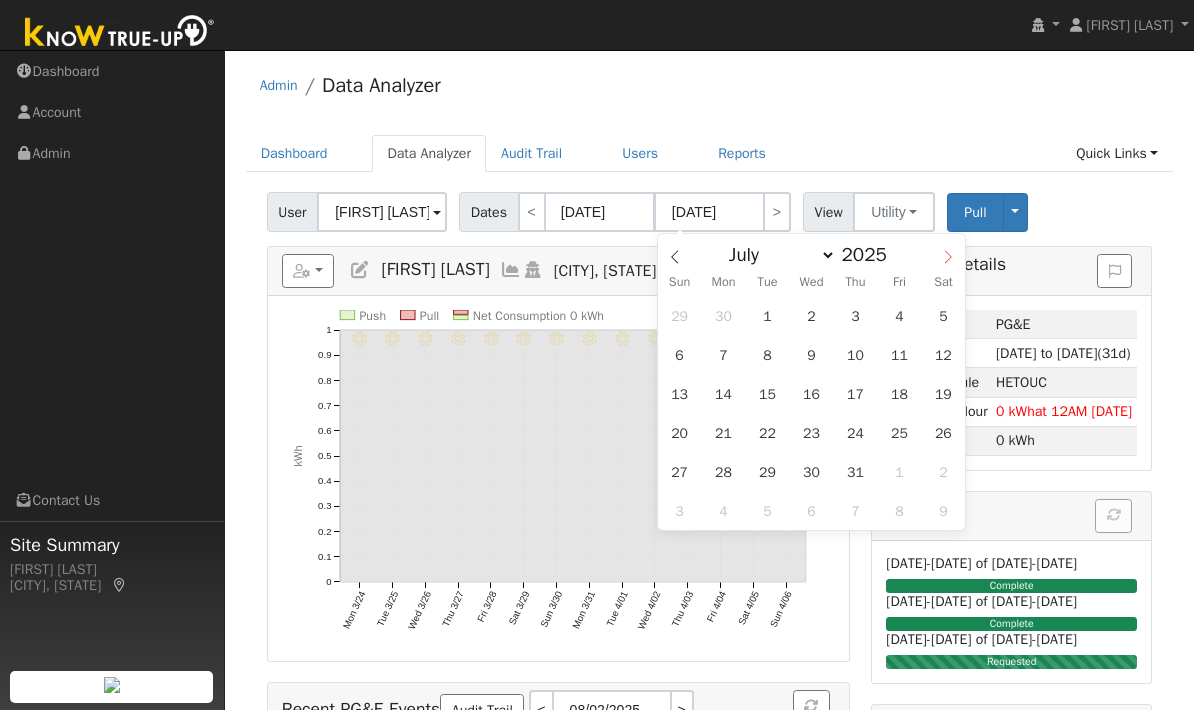 click at bounding box center (948, 251) 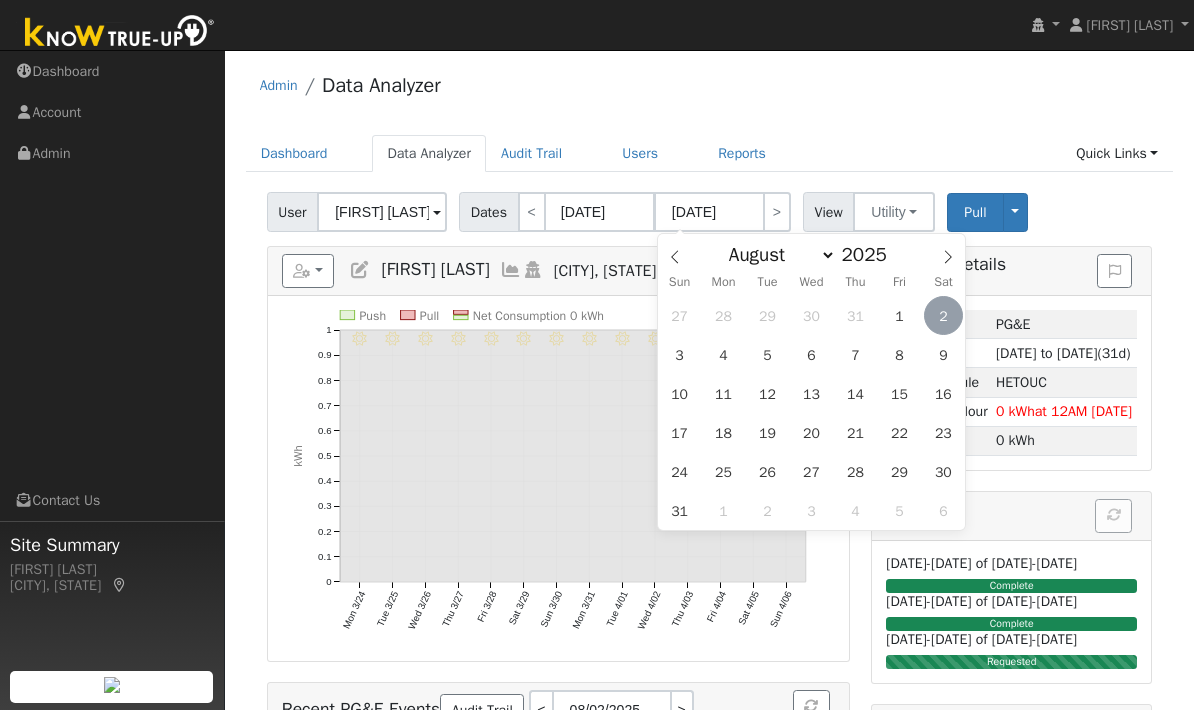 click on "2" at bounding box center (943, 315) 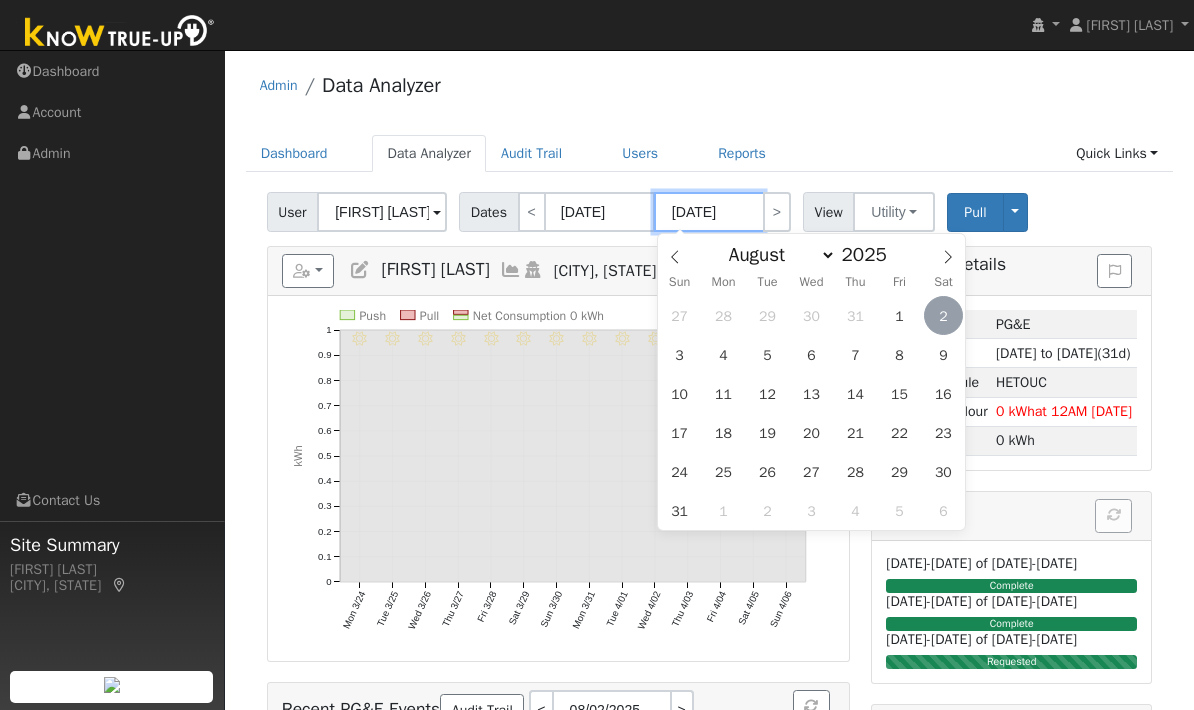 type on "08/02/2025" 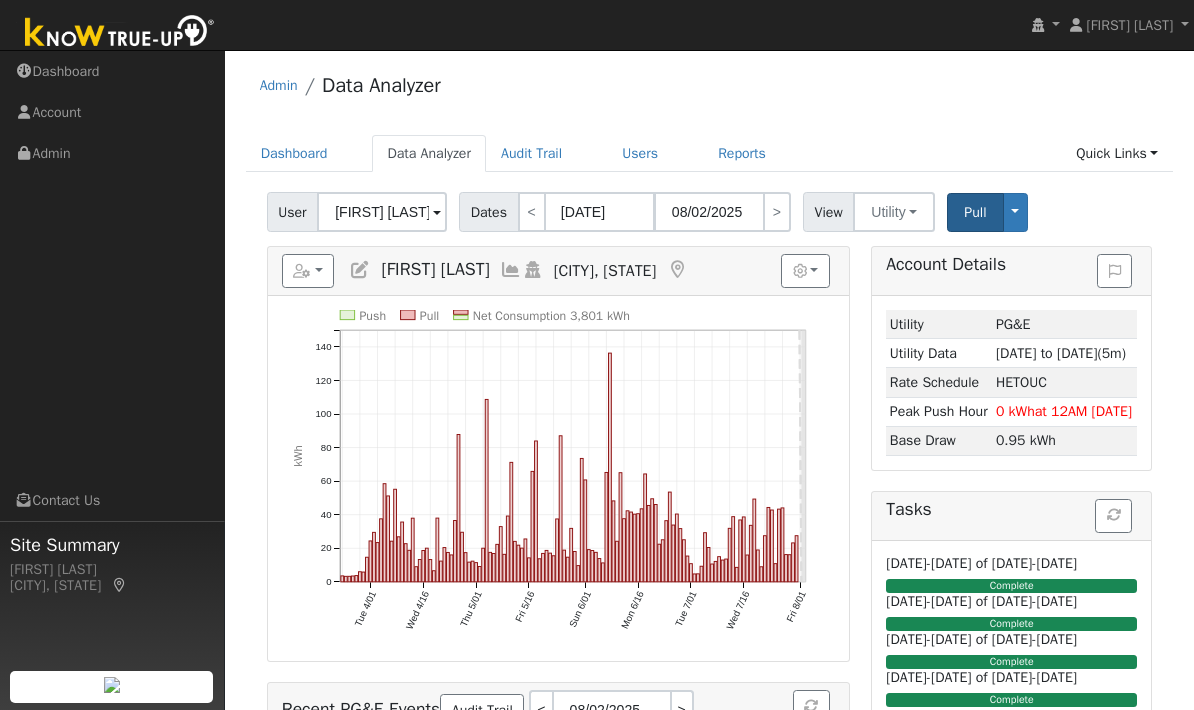 click on "Pull" at bounding box center [975, 212] 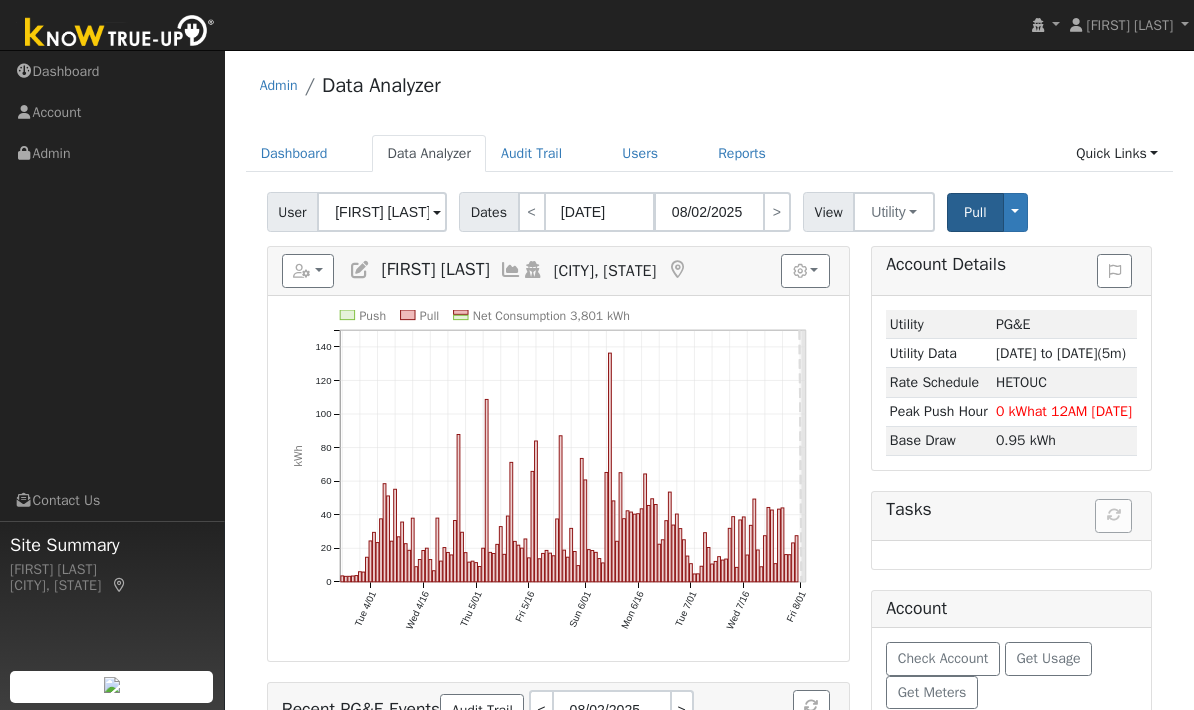 click on "Graphs Show Previous Year Show Net Push/Pull Options Show Weather kWh $ Show °F Push Pull Net Consumption 3,801 kWh Tue [DATE] Wed [DATE] Thu [DATE] Fri [DATE] Sun [DATE] Mon [DATE] Tue [DATE] Wed [DATE] Fri [DATE] 0 20 40 60 80 100 120 140 kWh onclick="" onclick="" onclick="" onclick="" onclick="" onclick="" onclick="" onclick="" onclick="" onclick="" onclick="" onclick="" onclick="" onclick="" onclick="" onclick="" onclick="" onclick="" onclick="" onclick="" onclick="" onclick="" onclick="" onclick="" onclick="" onclick="" onclick="" onclick="" onclick="" onclick="" onclick="" onclick="" onclick="" onclick="" onclick="" onclick="" onclick="" onclick="" onclick="" onclick="" onclick="" onclick="" onclick="" onclick="" onclick="" onclick="" onclick="" onclick="" onclick="" onclick="" onclick="" onclick="" onclick=""" at bounding box center [558, 454] 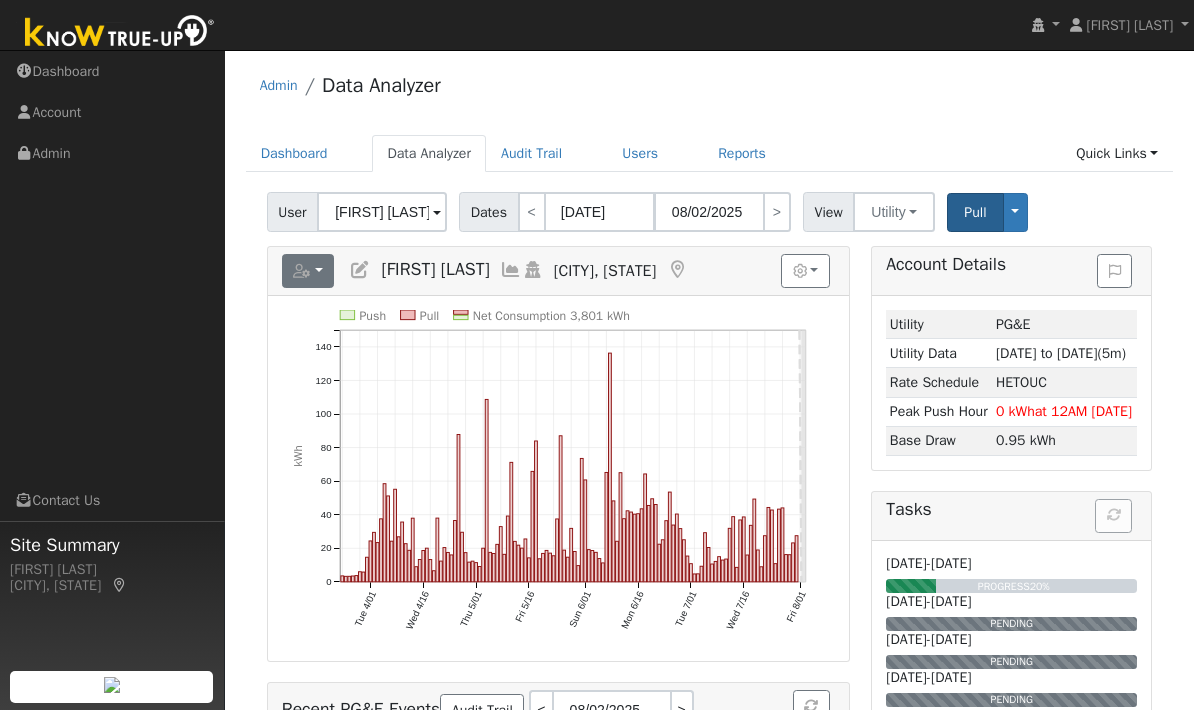 click at bounding box center (308, 271) 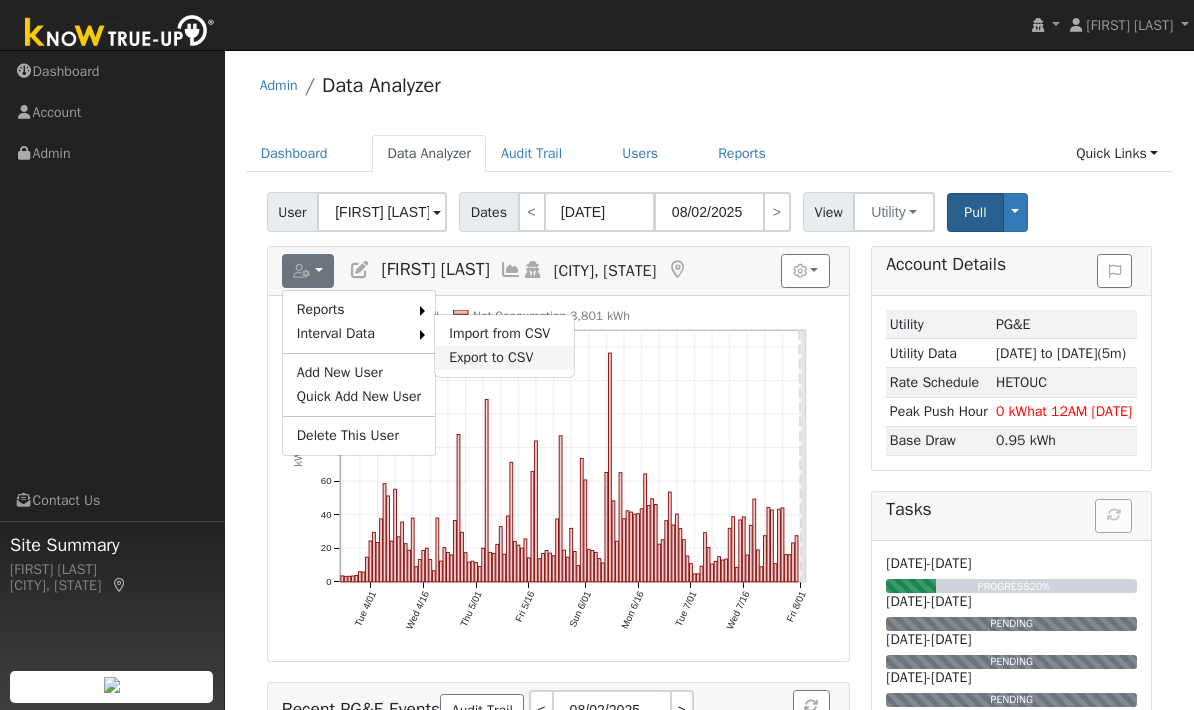 click on "Export to CSV" at bounding box center (504, 358) 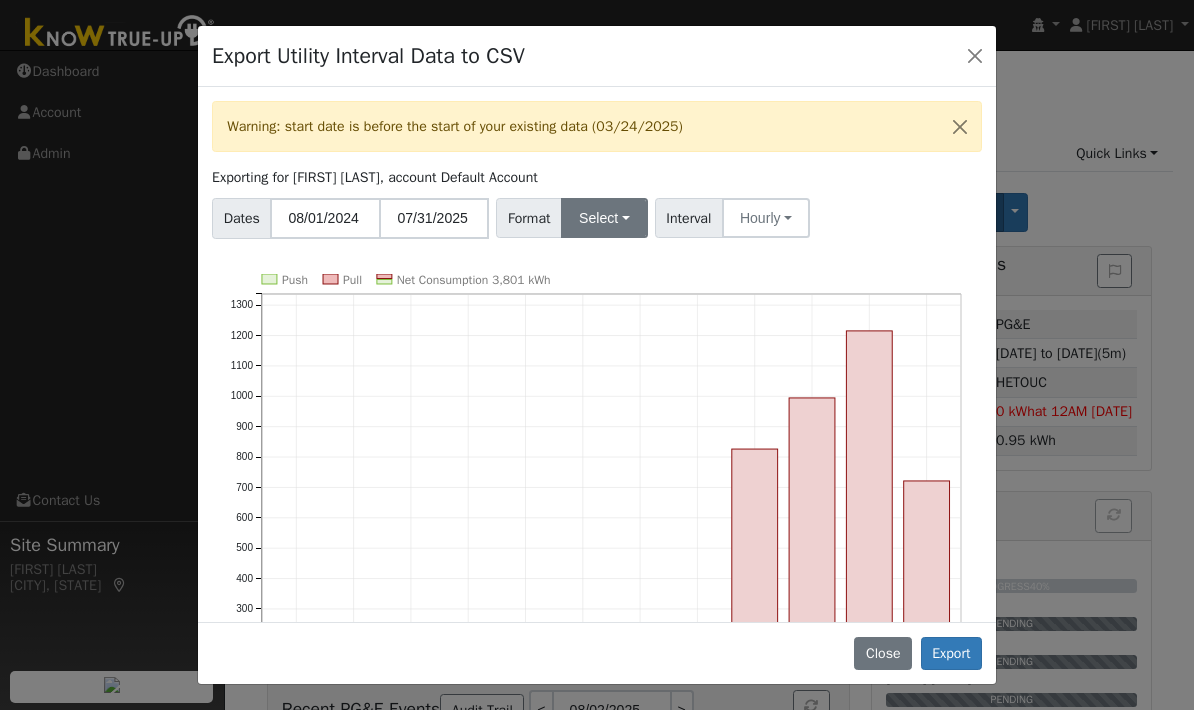 click on "Select" at bounding box center [604, 218] 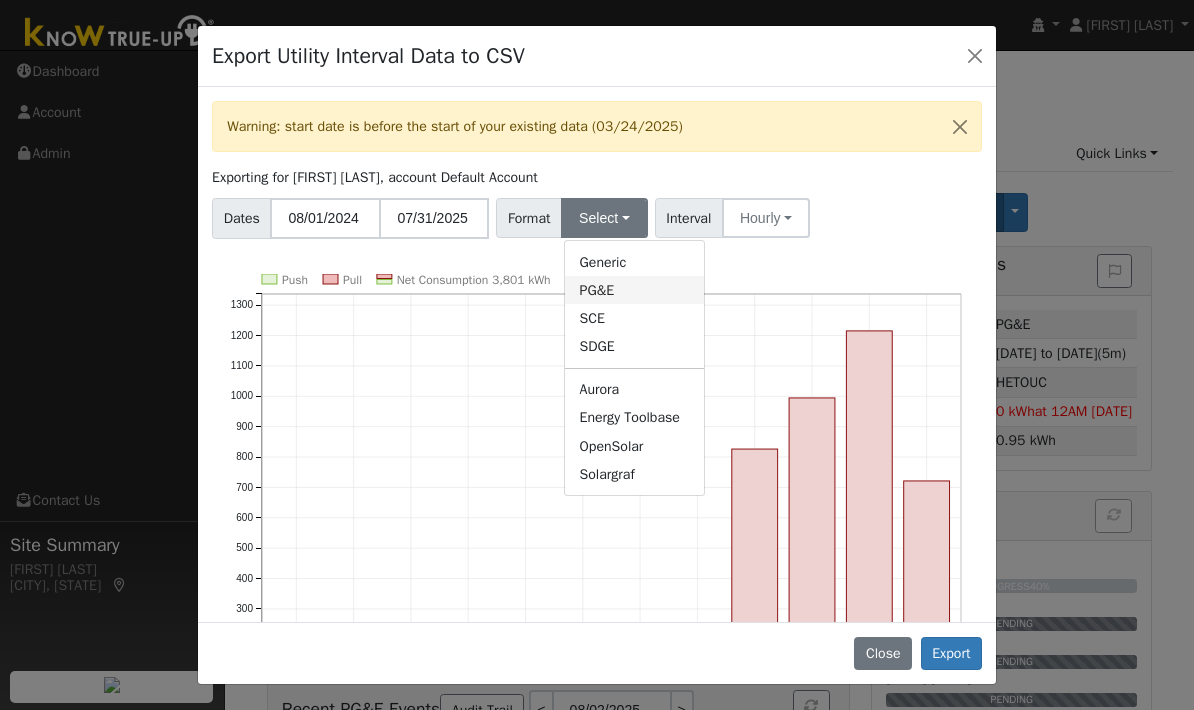 click on "PG&E" at bounding box center (634, 290) 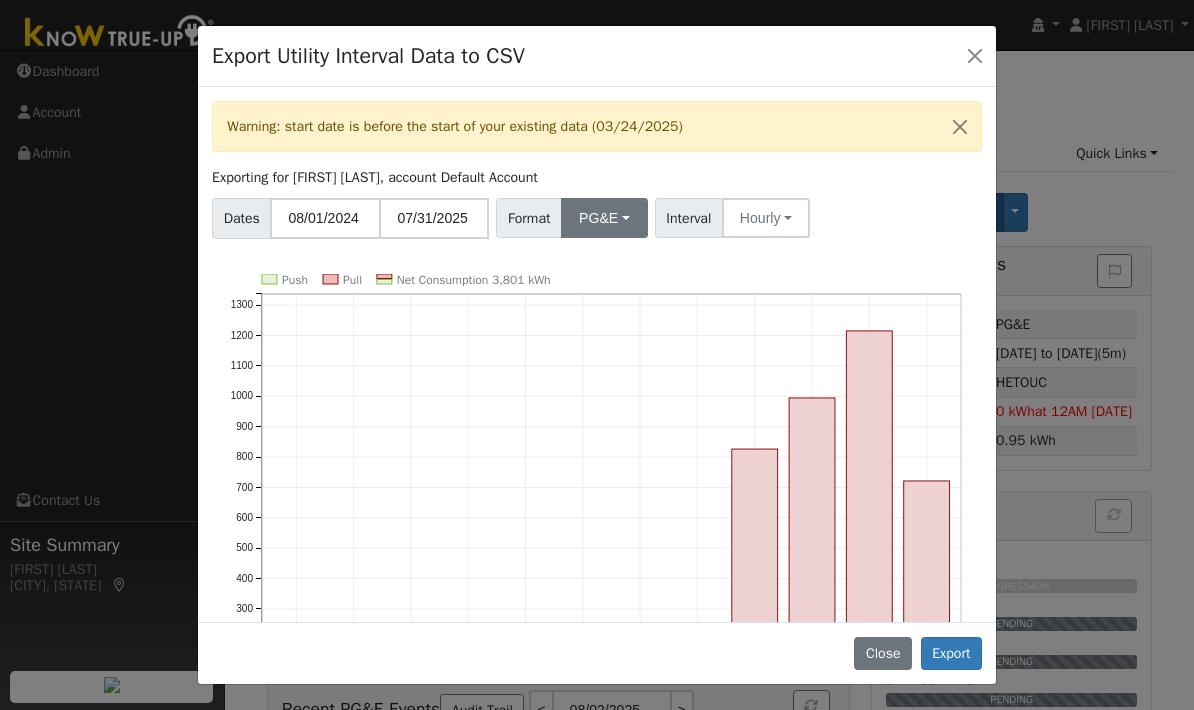 click on "PG&E" at bounding box center [604, 218] 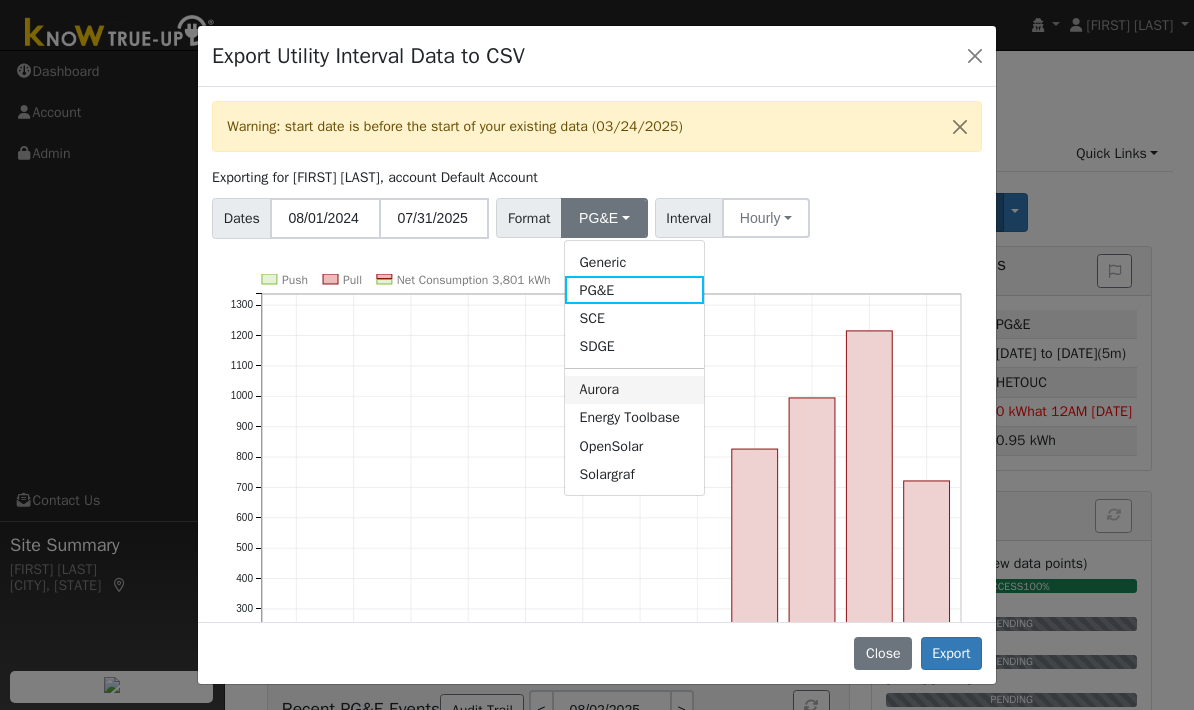 click on "Aurora" at bounding box center [634, 390] 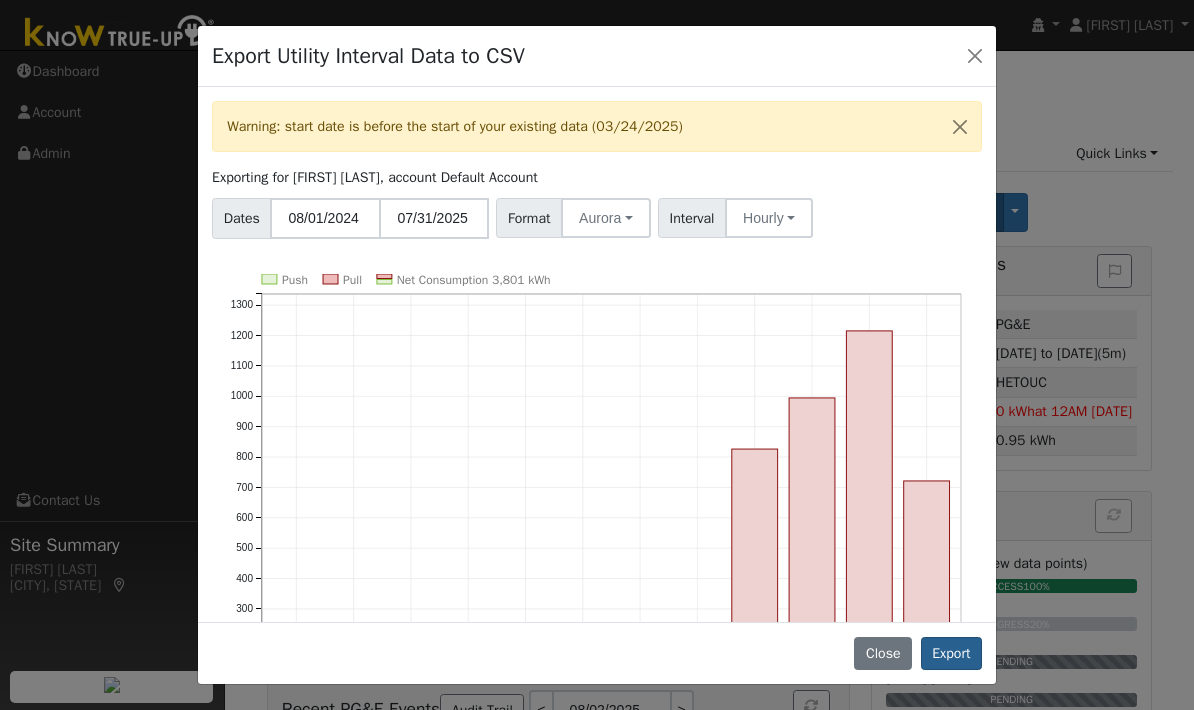 click on "Export" at bounding box center (951, 654) 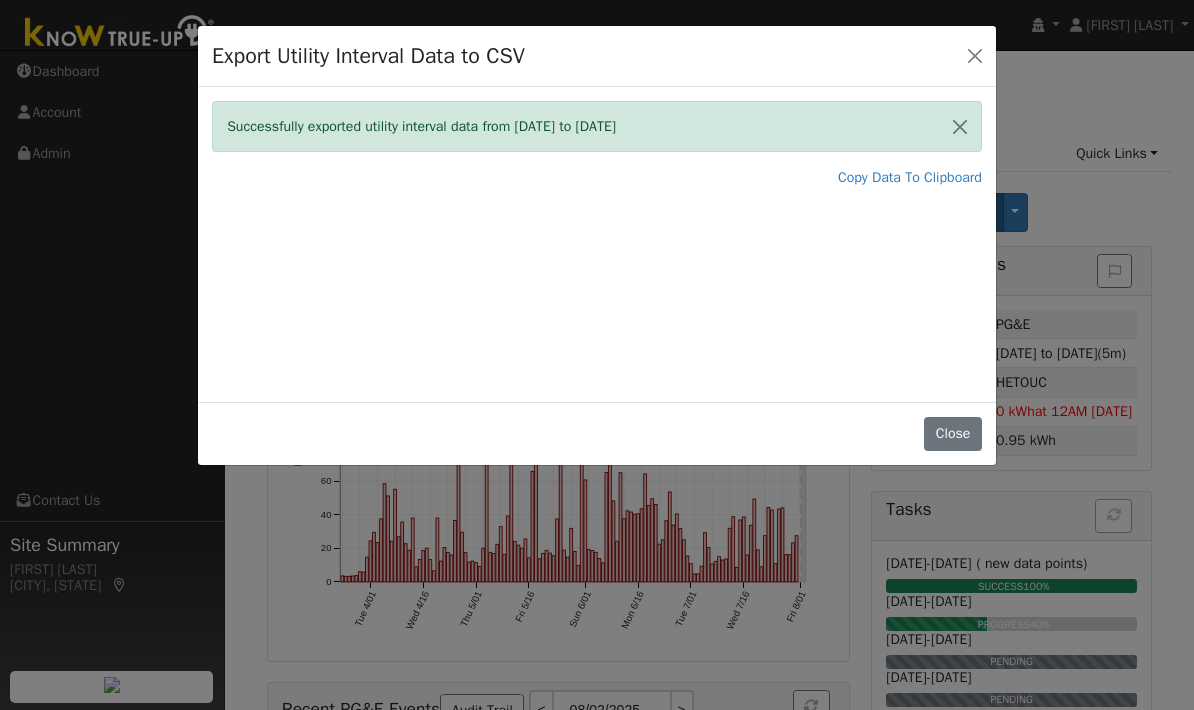 scroll, scrollTop: 80, scrollLeft: 0, axis: vertical 